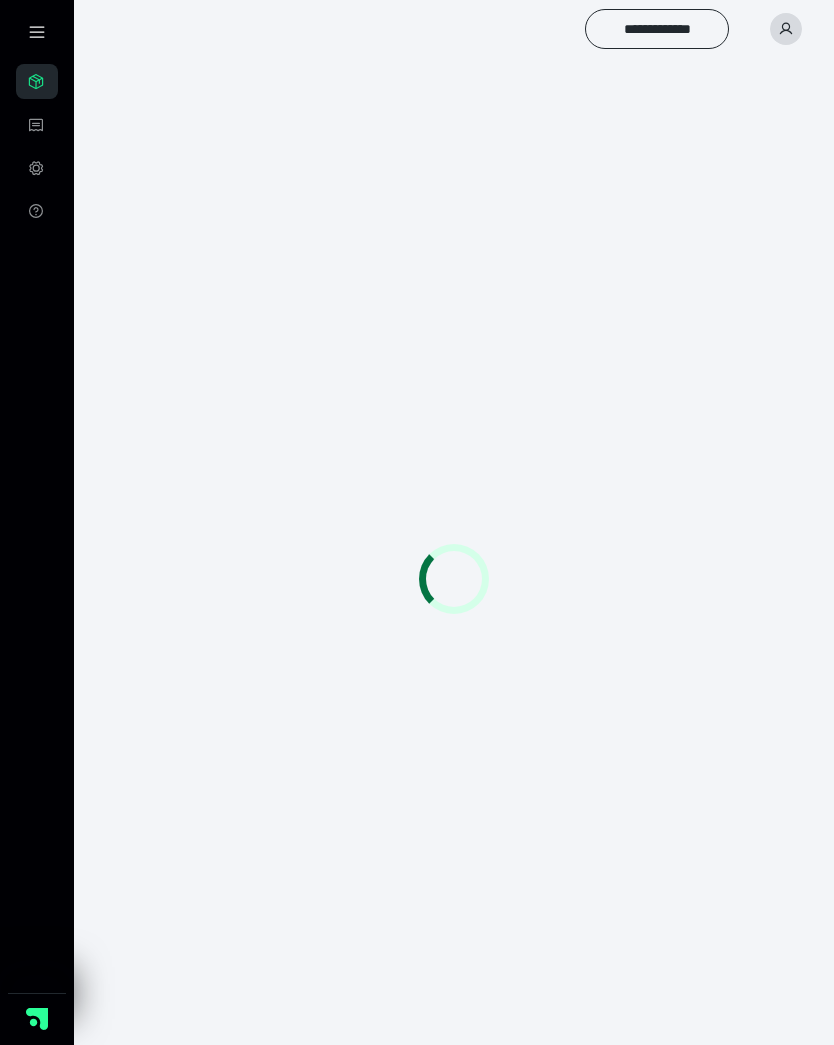 scroll, scrollTop: 0, scrollLeft: 0, axis: both 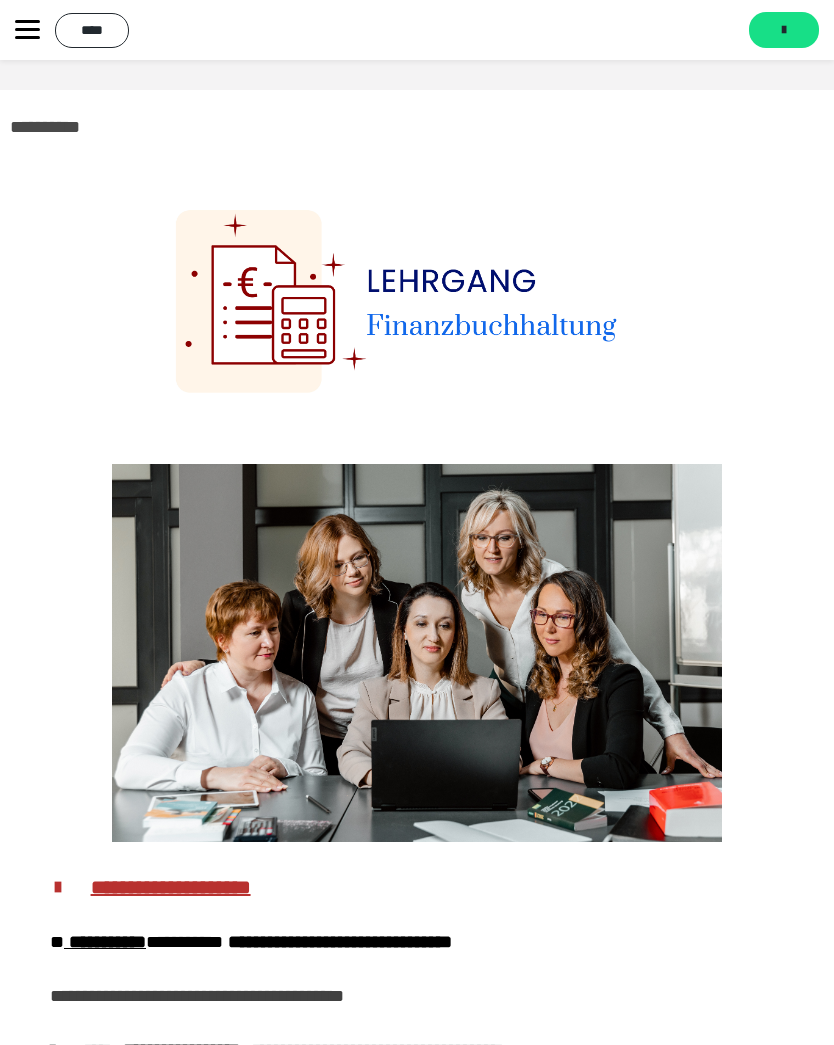 click 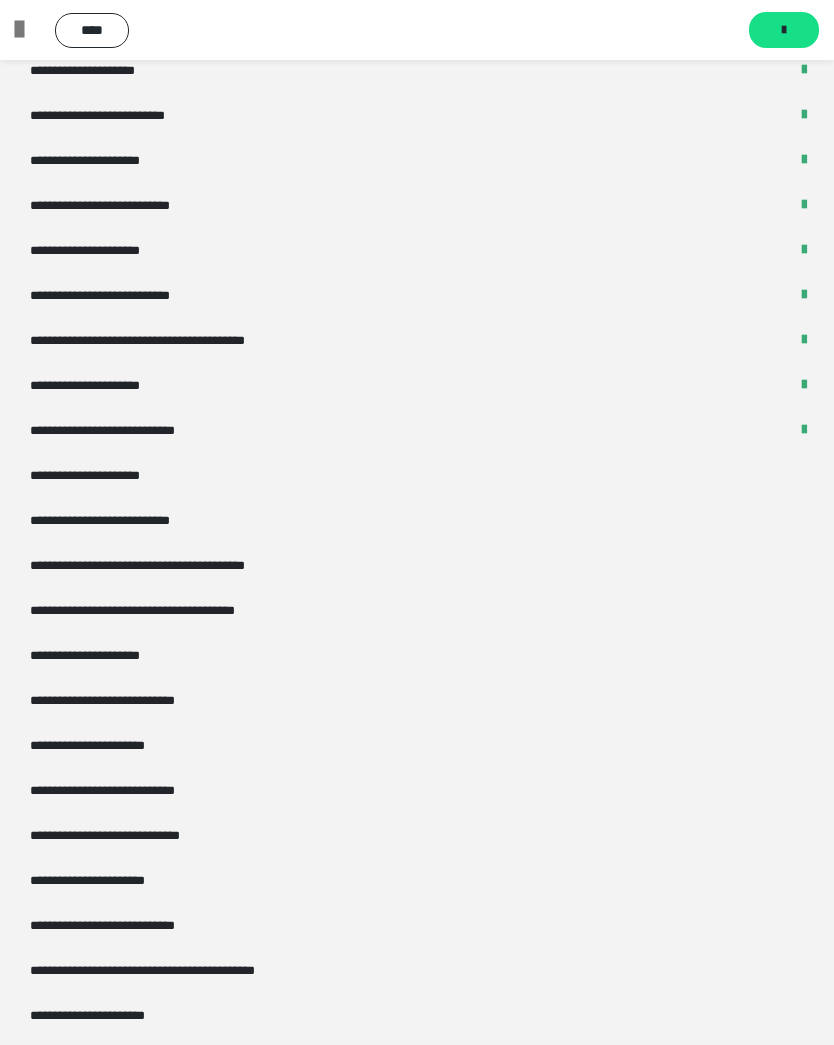 scroll, scrollTop: 2912, scrollLeft: 0, axis: vertical 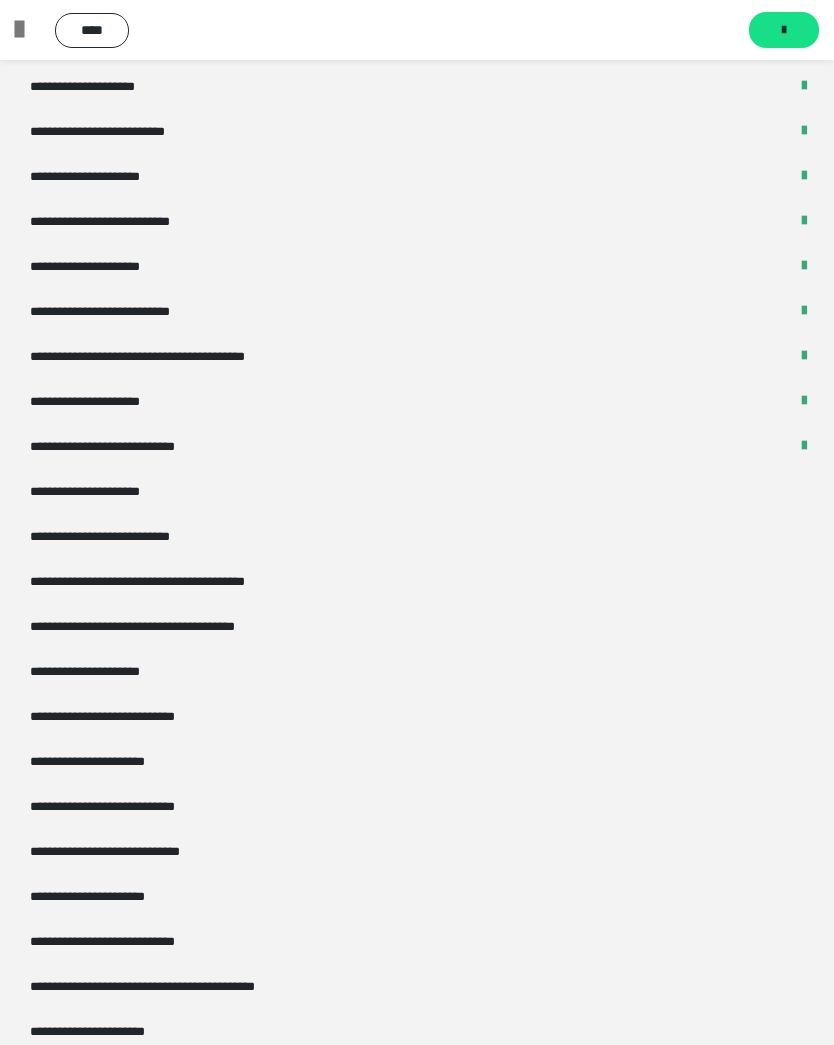 click on "**********" at bounding box center [129, 536] 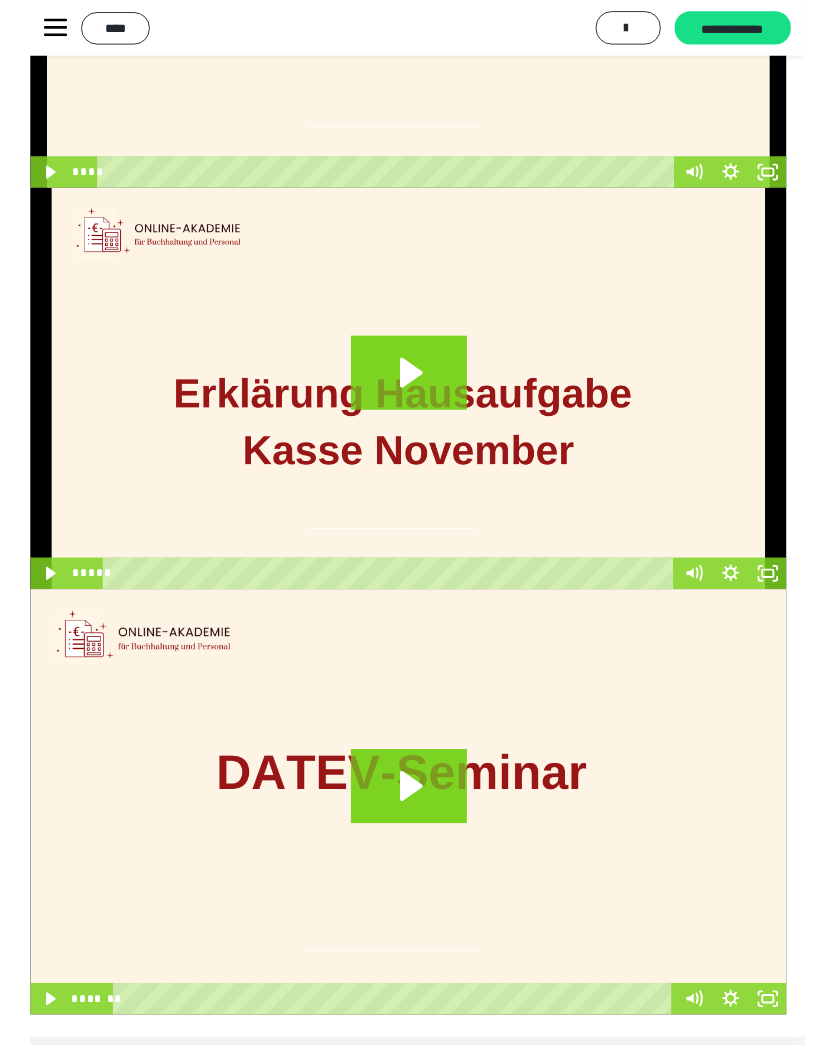 scroll, scrollTop: 398, scrollLeft: 10, axis: both 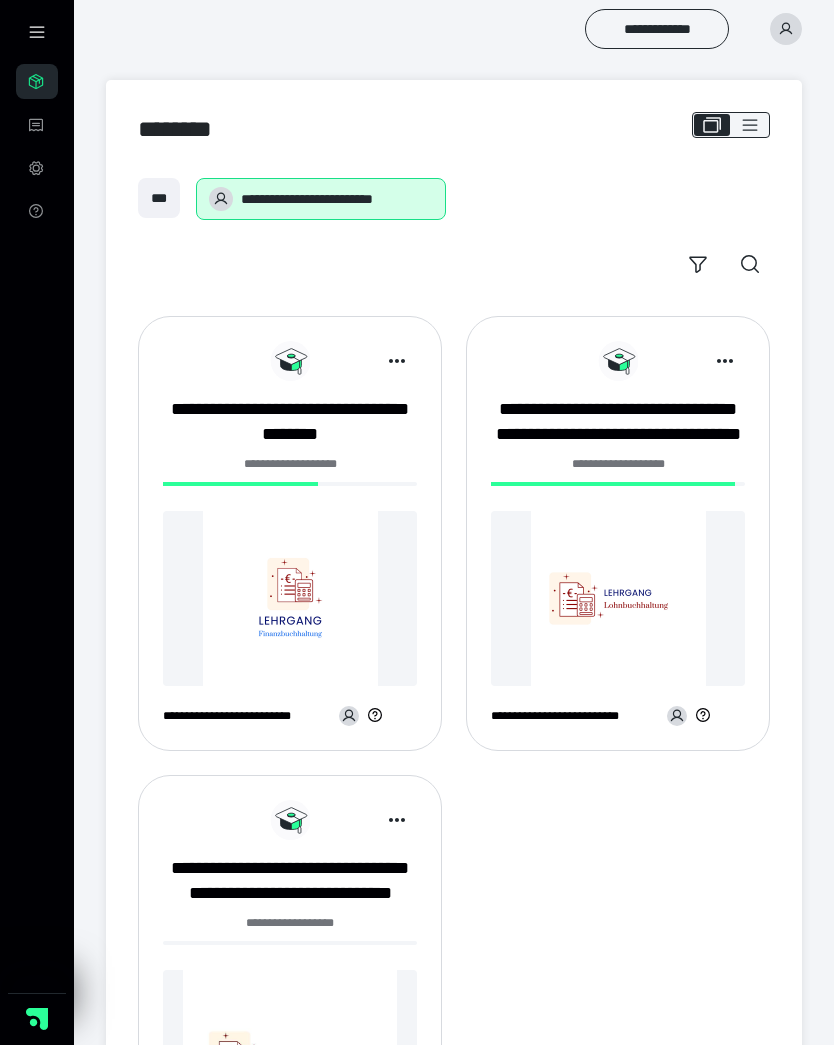 click on "**********" at bounding box center [290, 475] 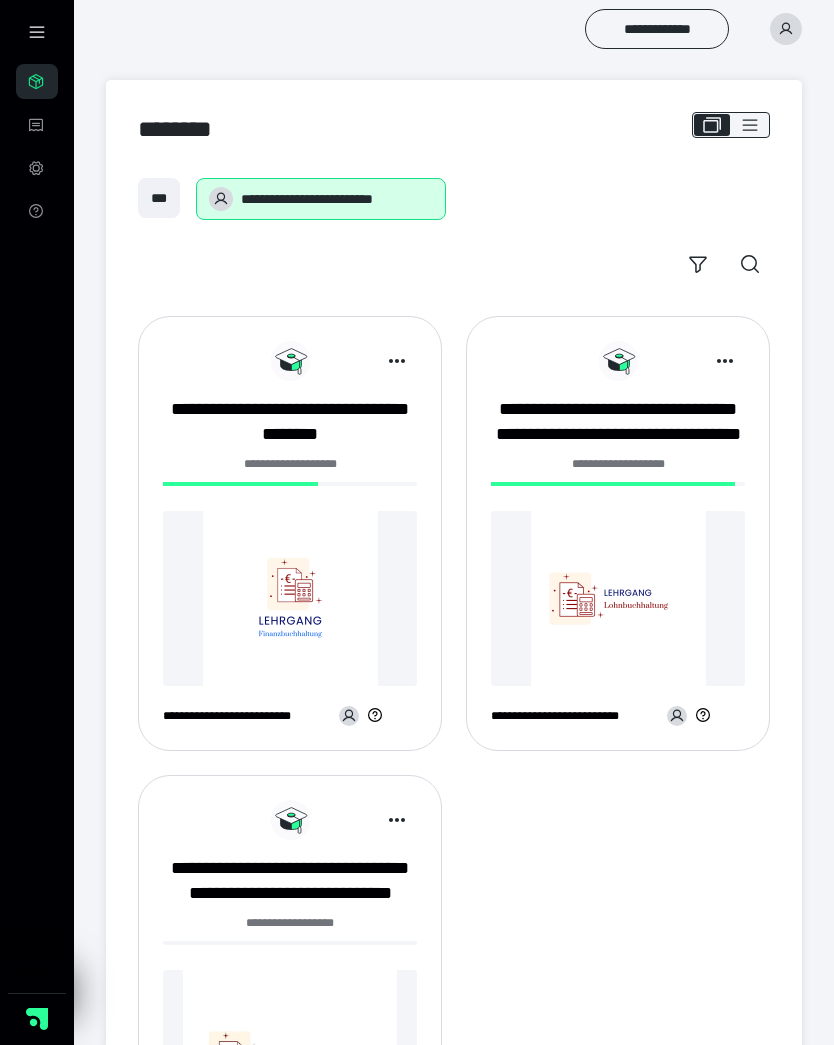 click at bounding box center [290, 598] 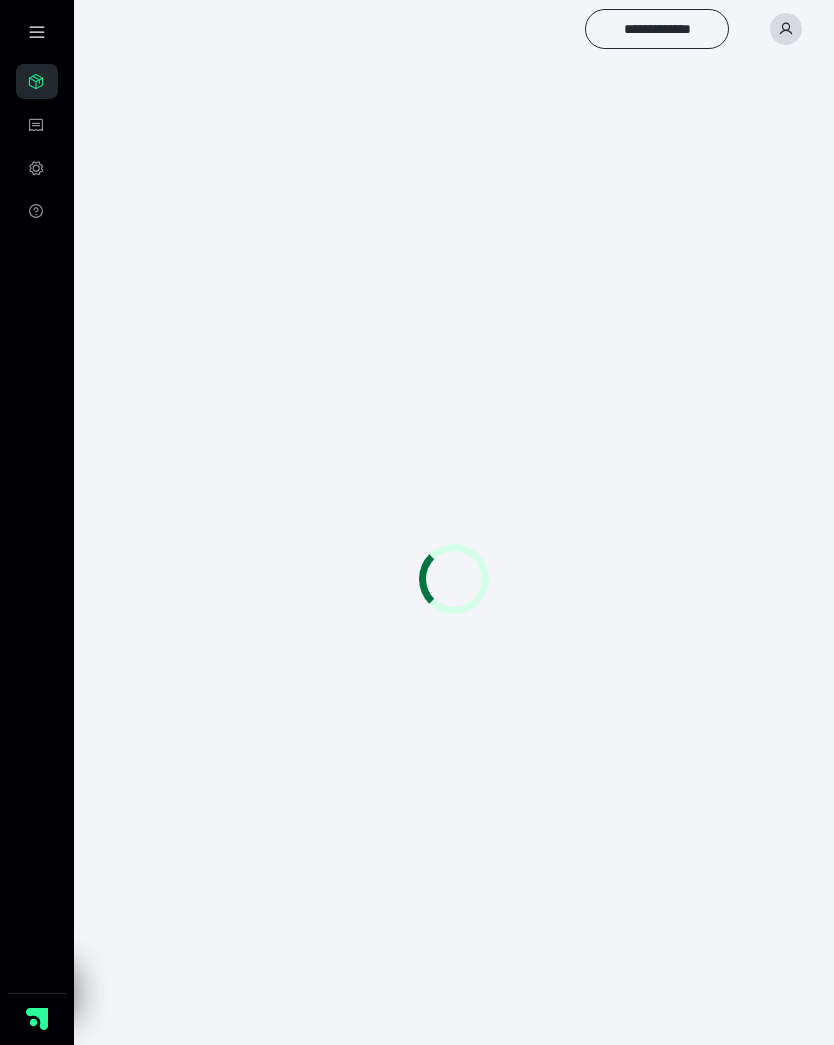 scroll, scrollTop: 0, scrollLeft: 0, axis: both 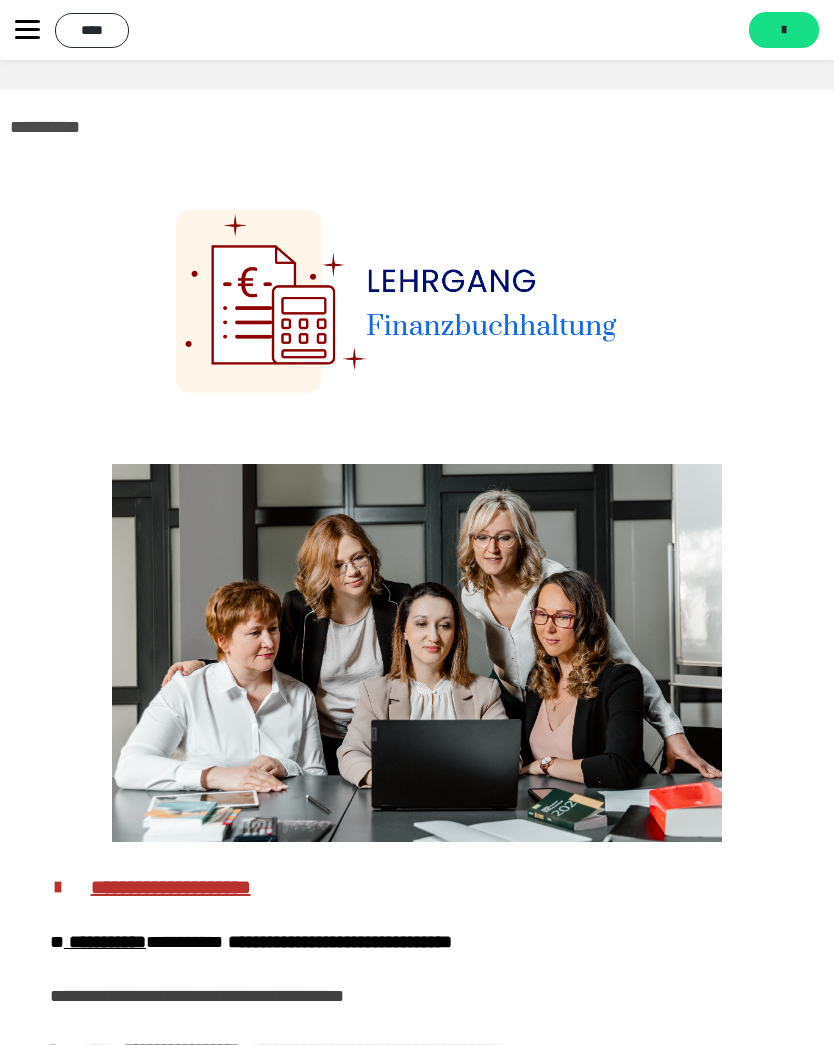 click 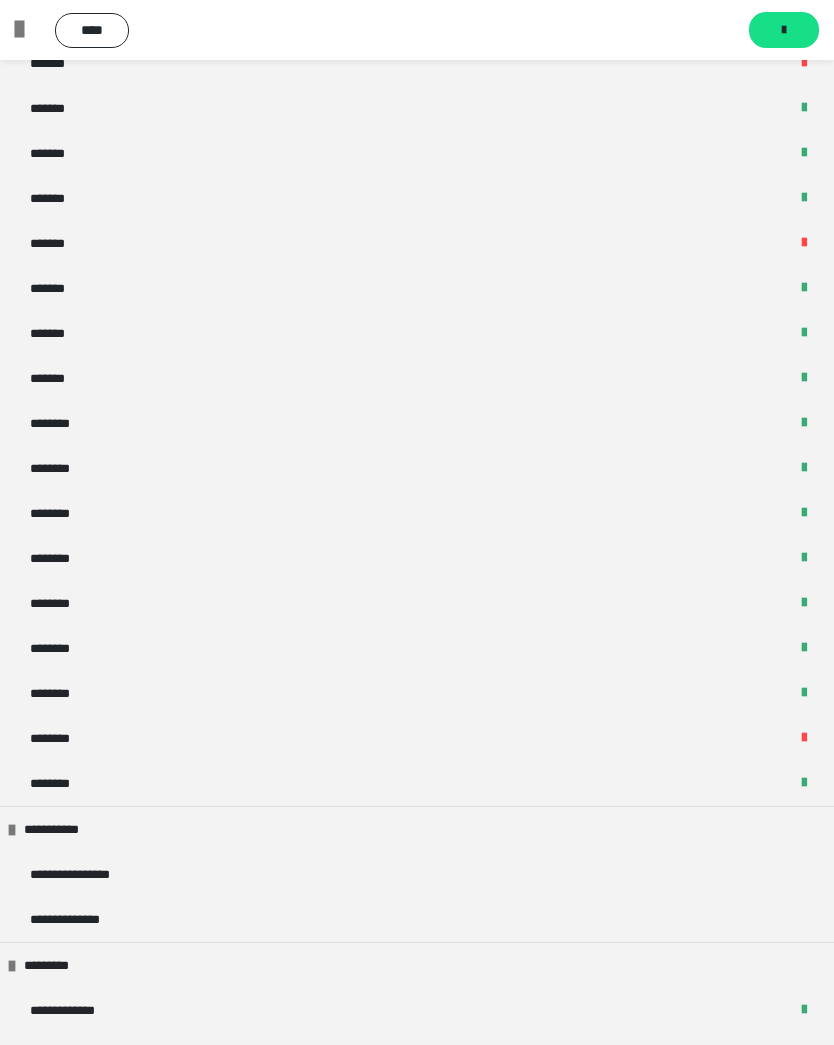 scroll, scrollTop: 723, scrollLeft: 0, axis: vertical 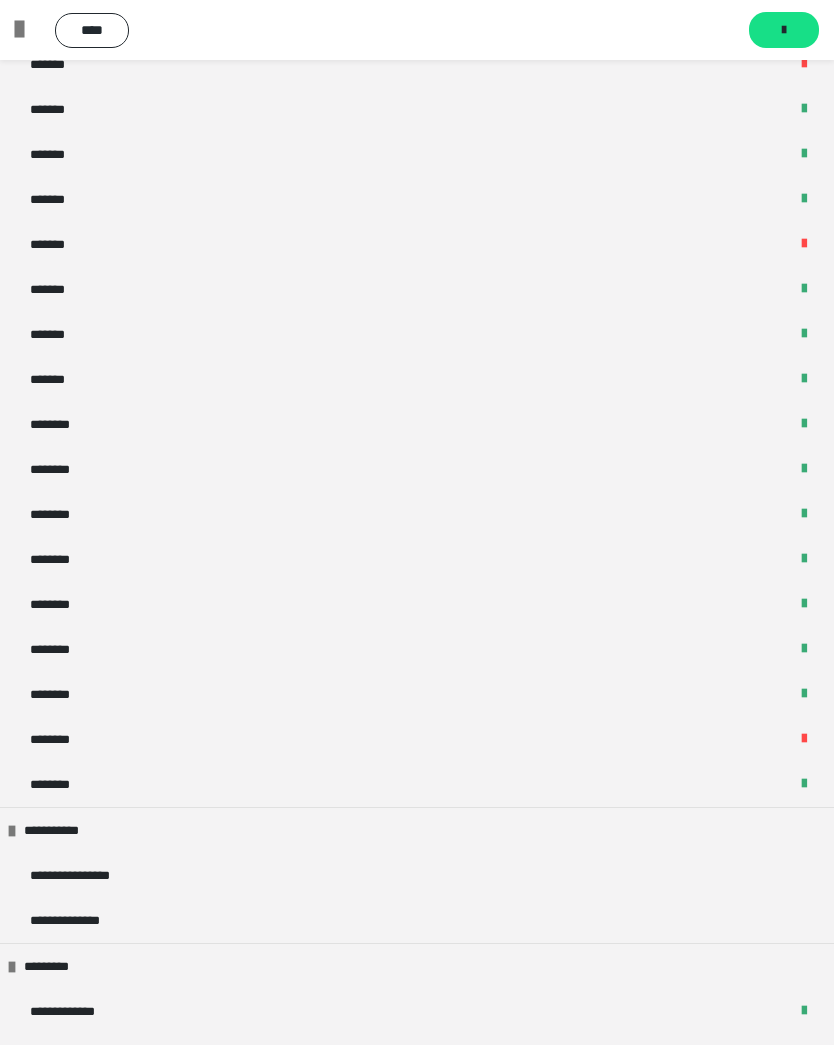 click on "*******" at bounding box center (417, 334) 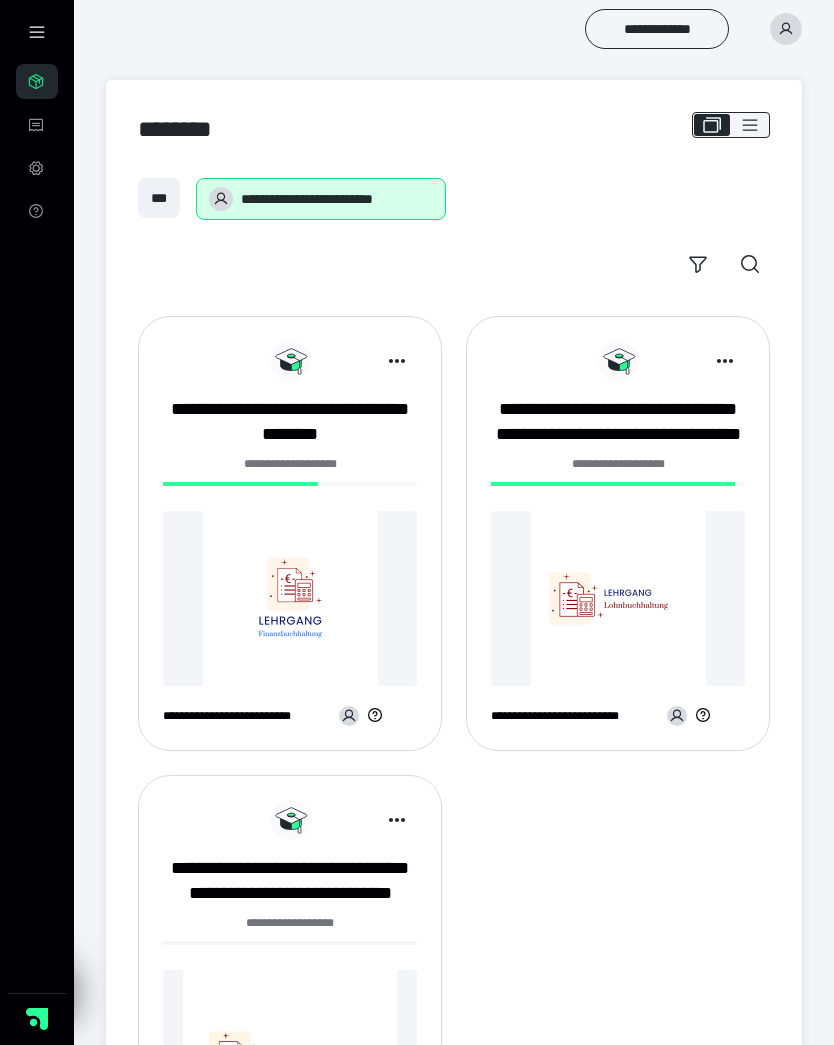 scroll, scrollTop: 0, scrollLeft: 0, axis: both 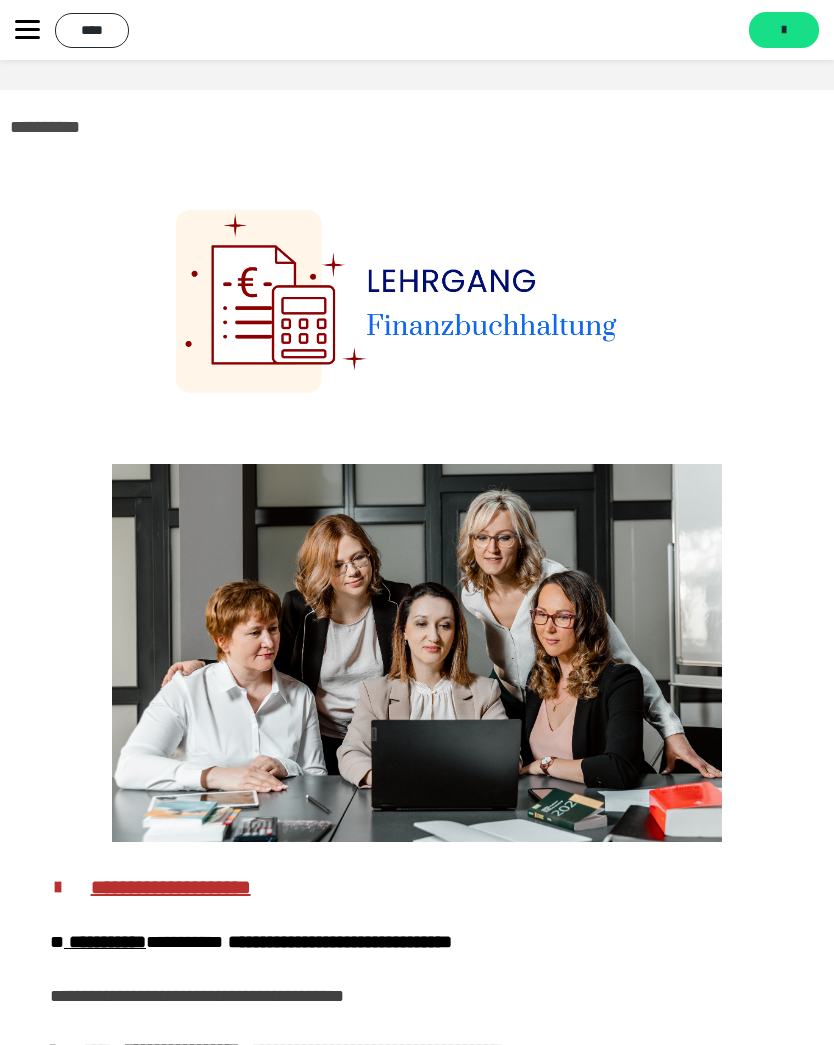 click 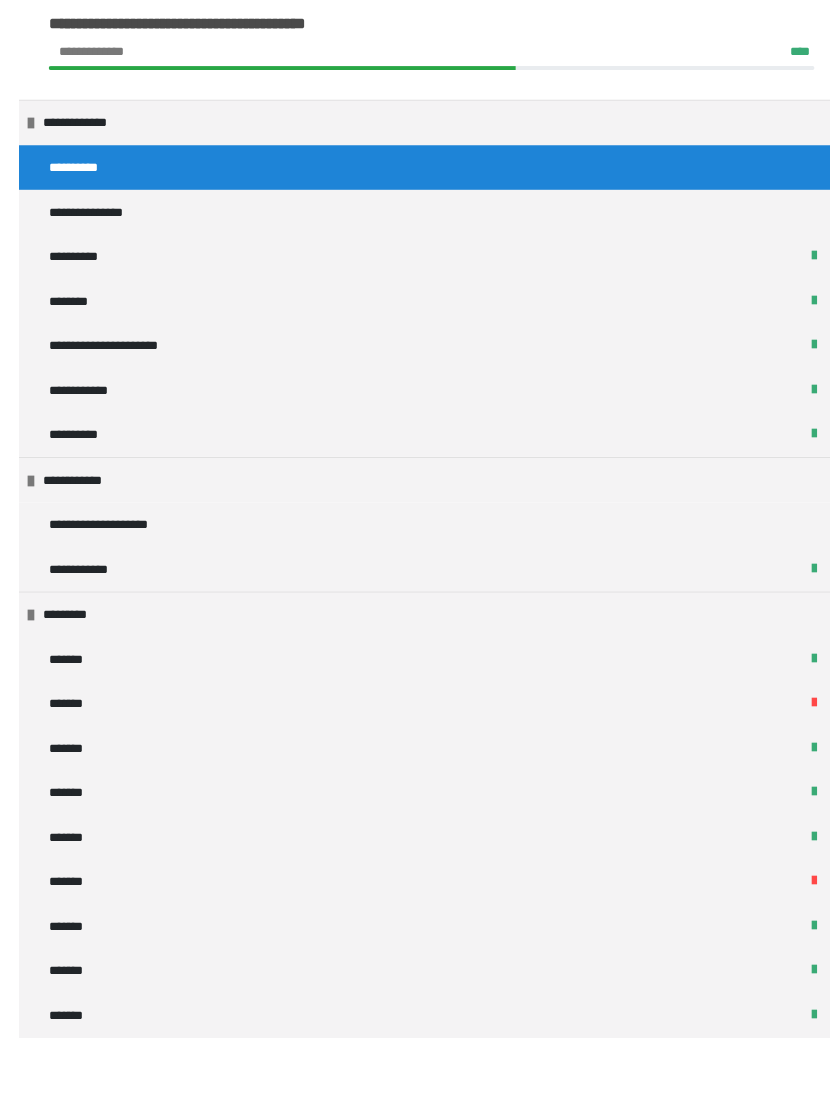 scroll, scrollTop: 1701, scrollLeft: 0, axis: vertical 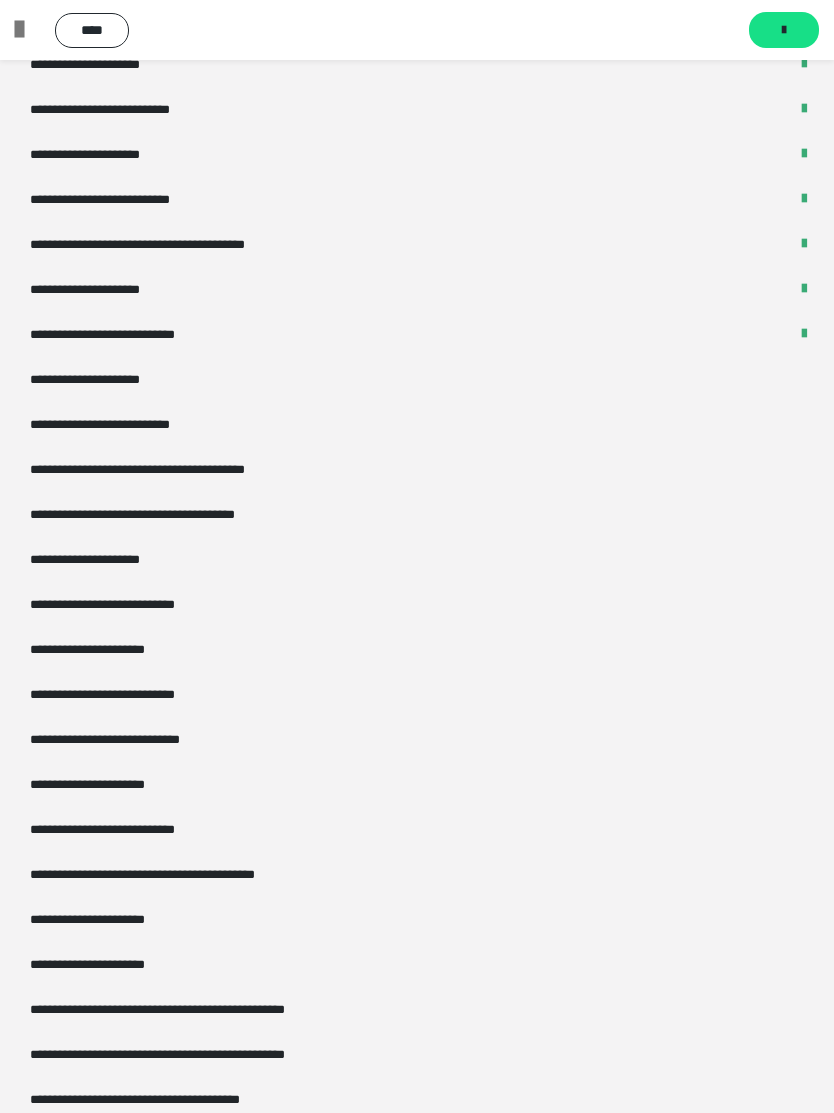 click on "**********" at bounding box center [129, 424] 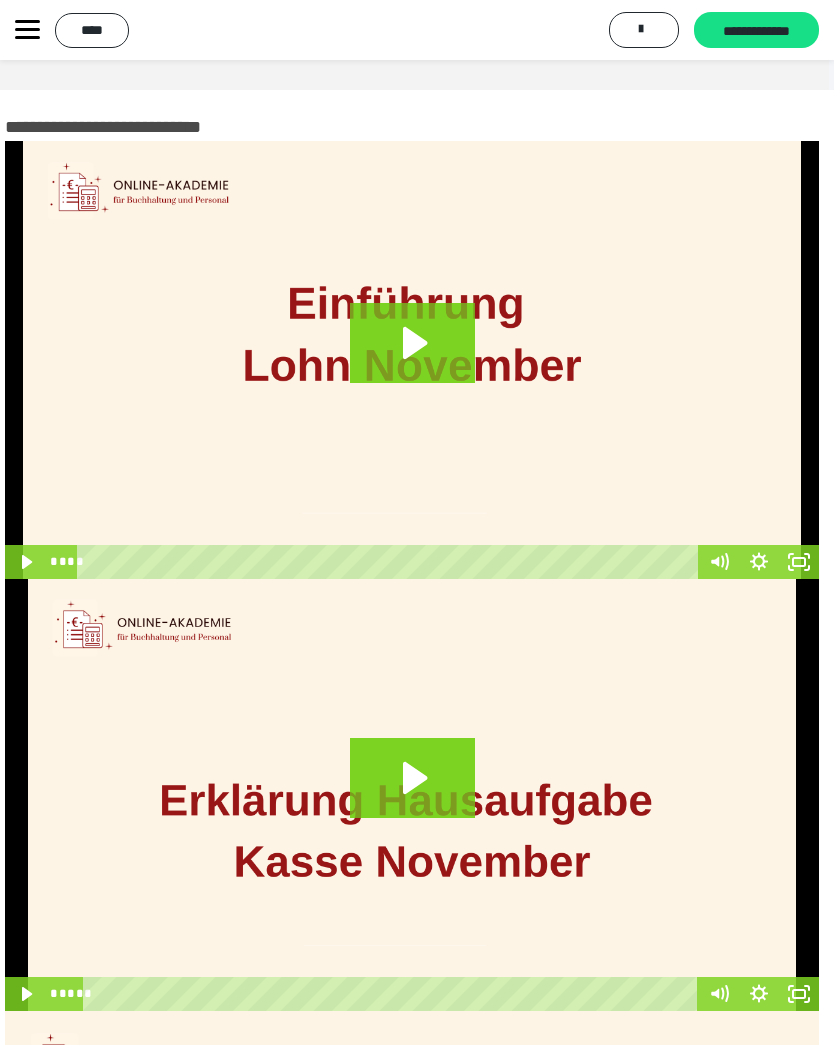 scroll, scrollTop: 0, scrollLeft: 3, axis: horizontal 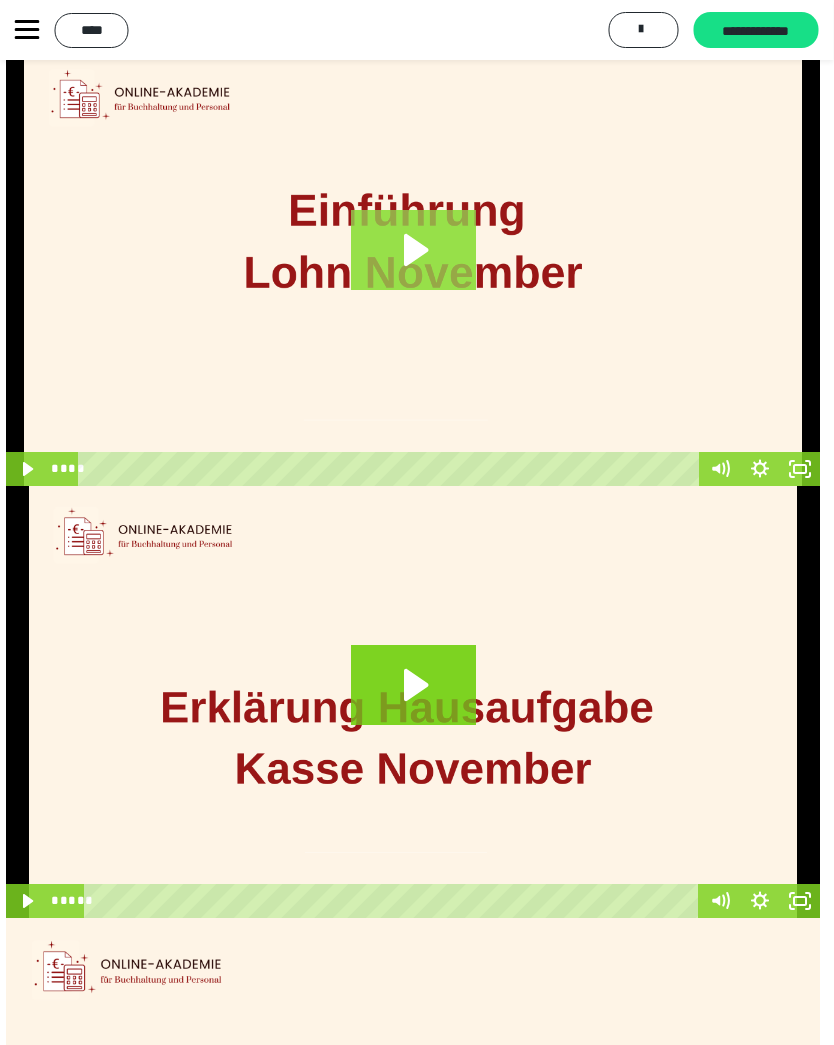 click 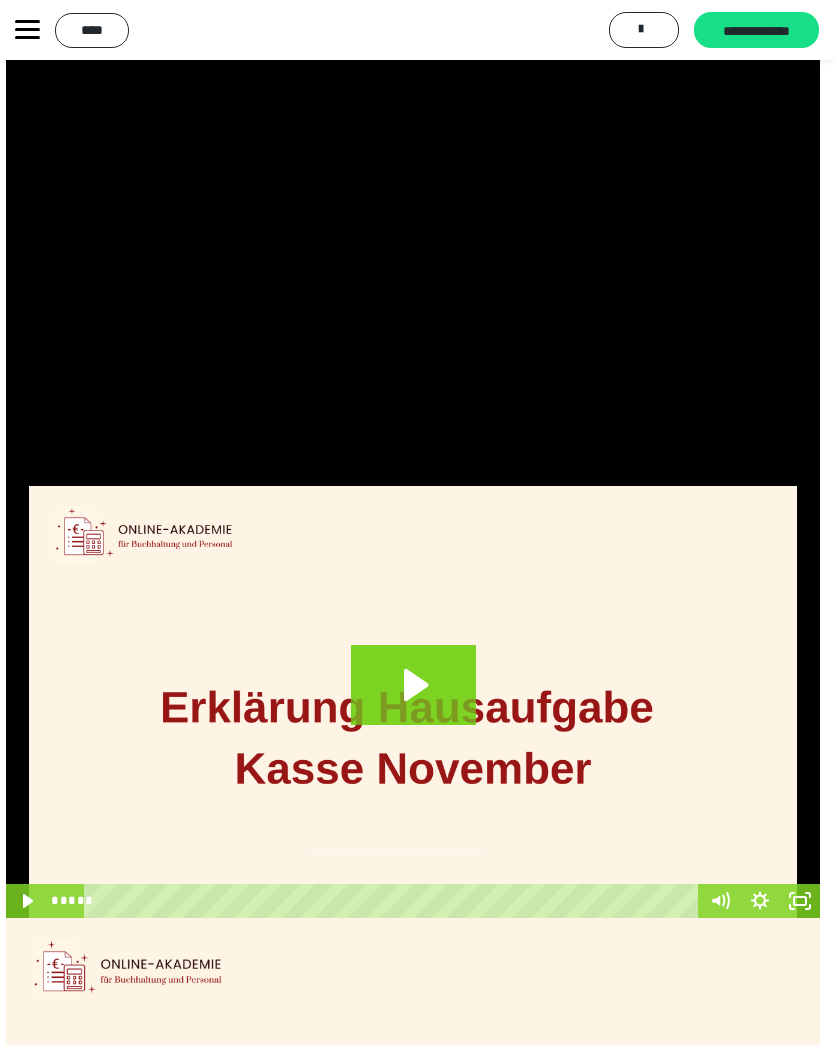 click at bounding box center [413, 267] 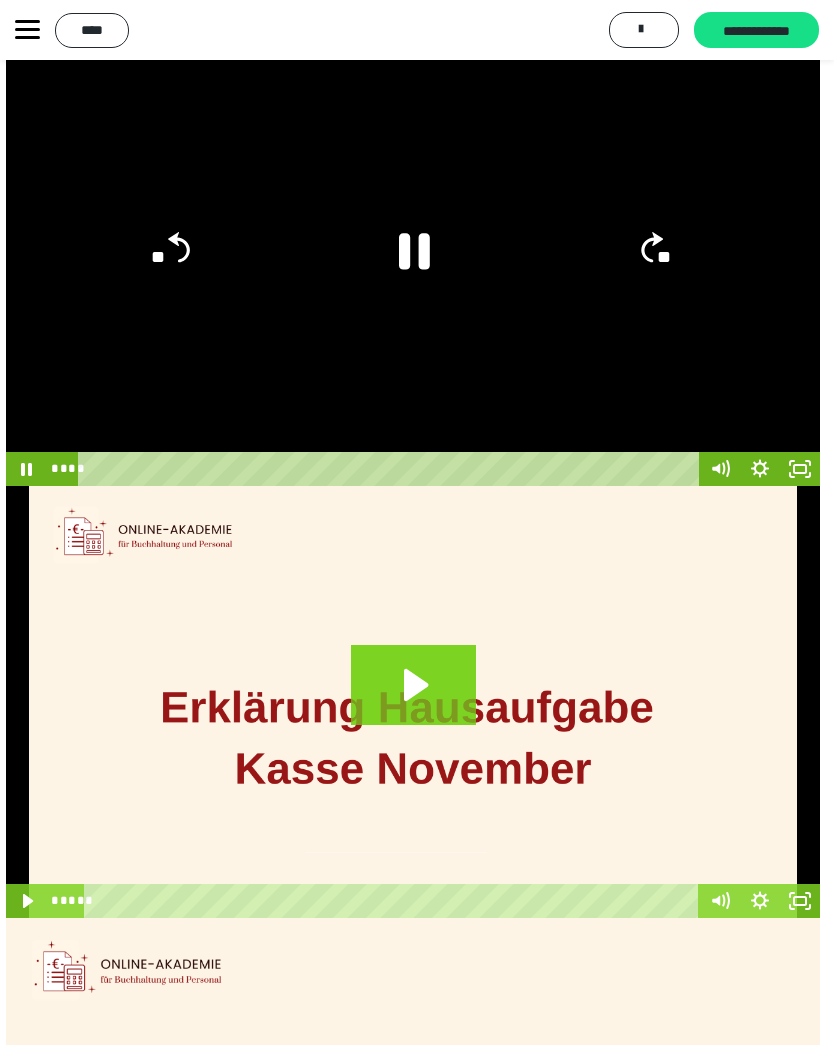 click 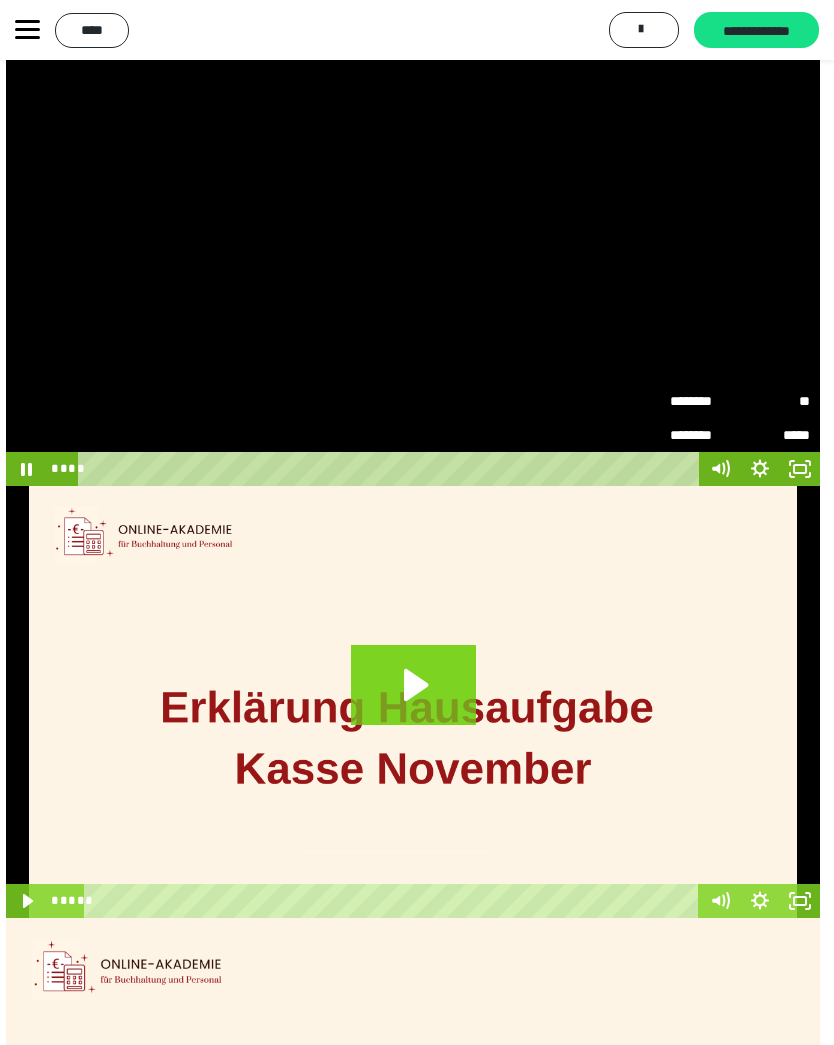 click on "**" at bounding box center (775, 401) 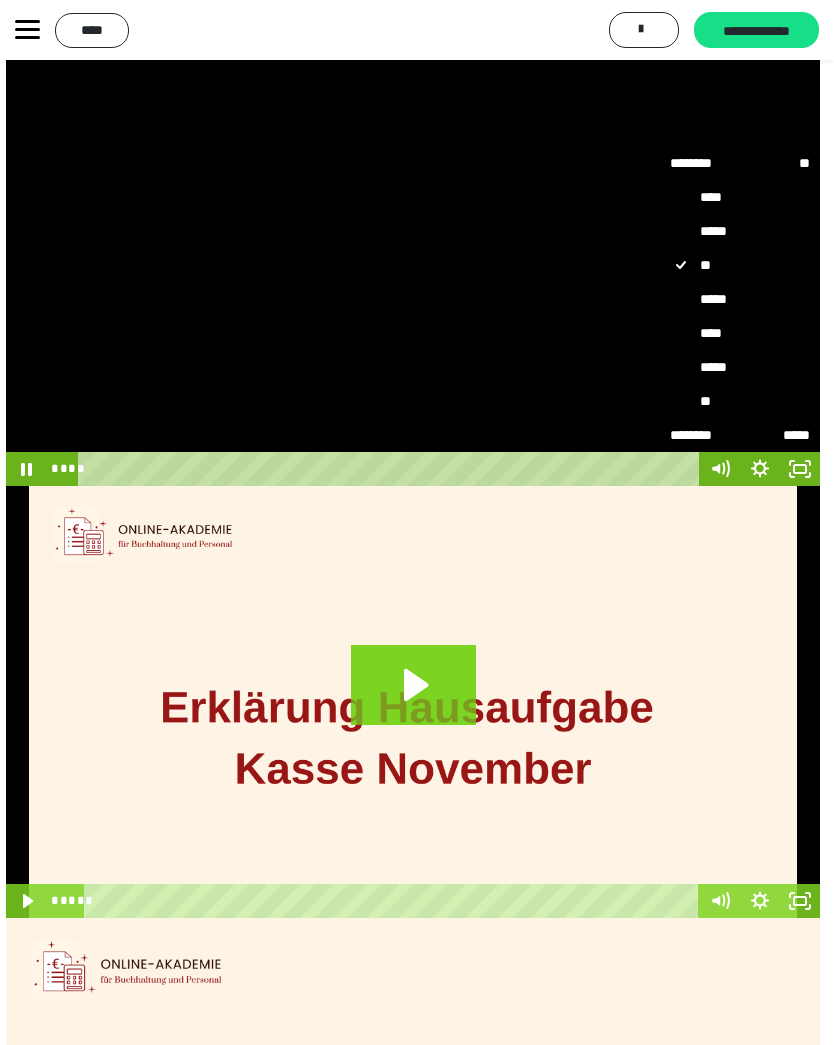 click on "*****" at bounding box center (740, 299) 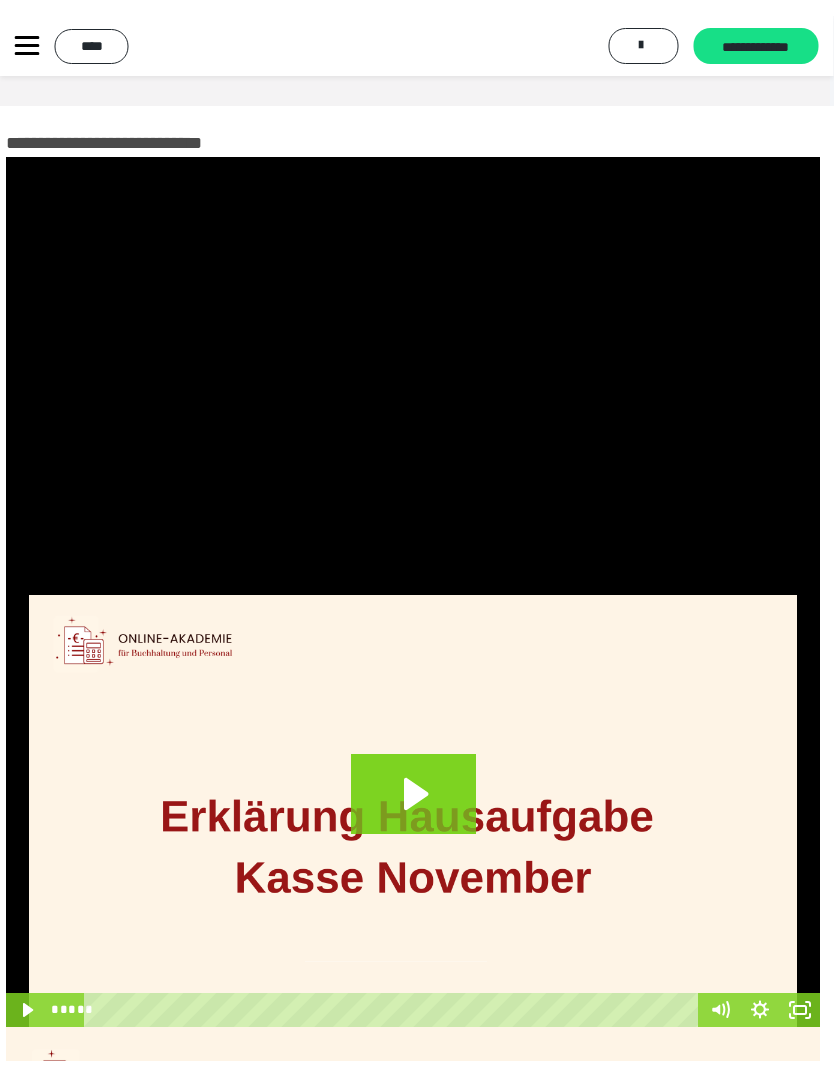 scroll, scrollTop: 0, scrollLeft: 4, axis: horizontal 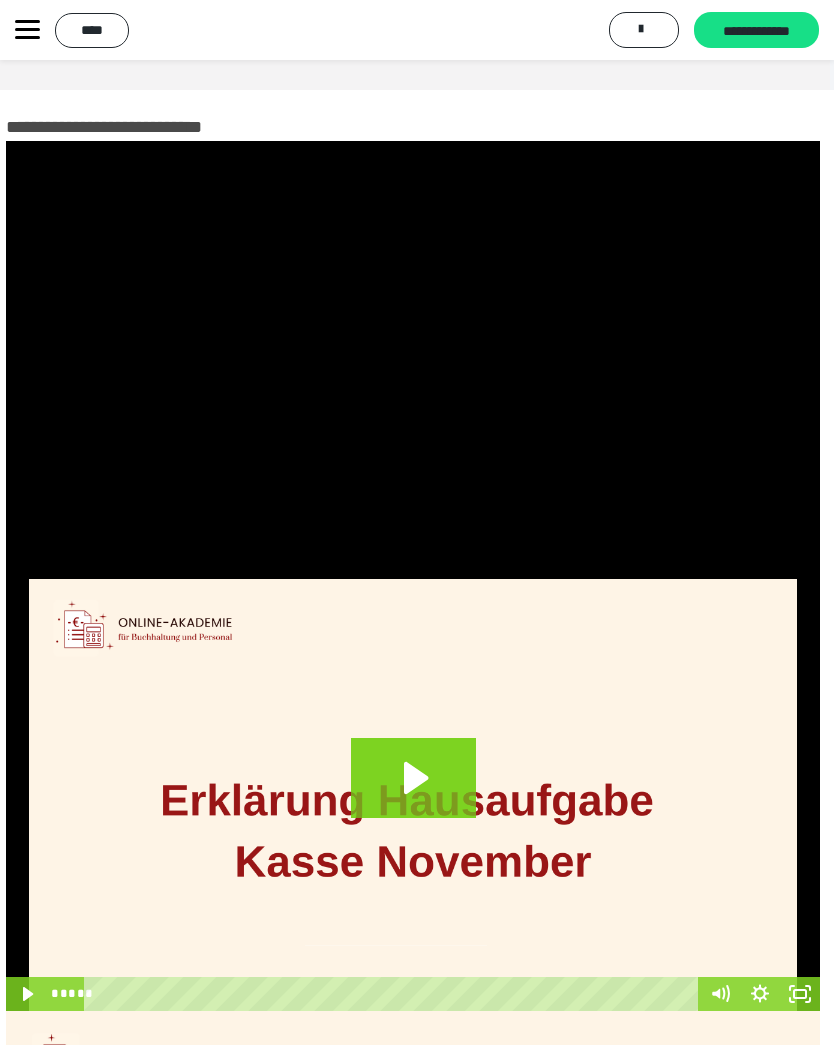 click at bounding box center (413, 360) 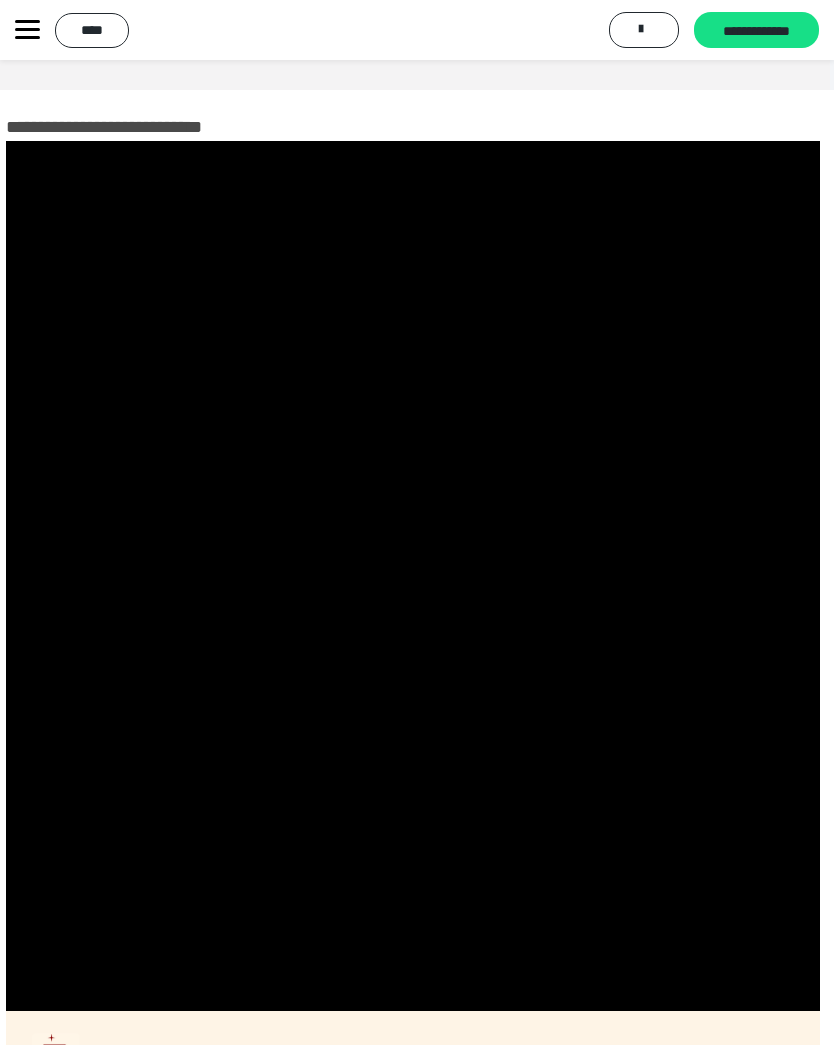 click at bounding box center (413, 795) 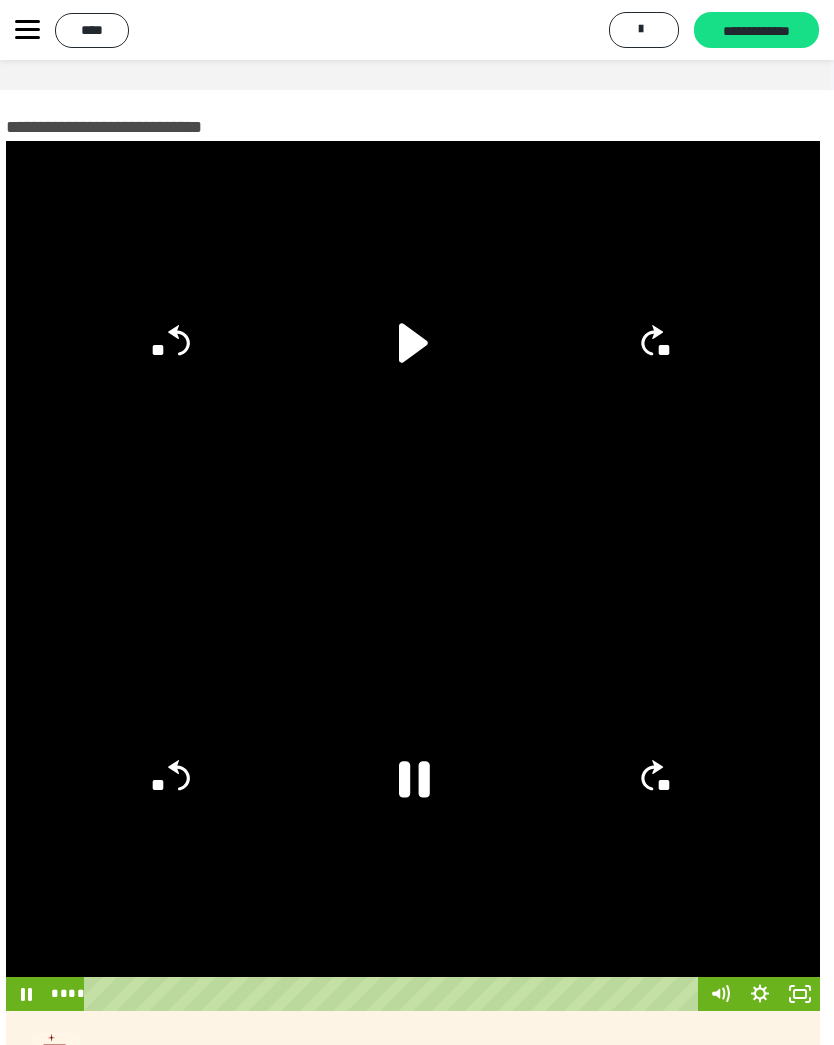 click 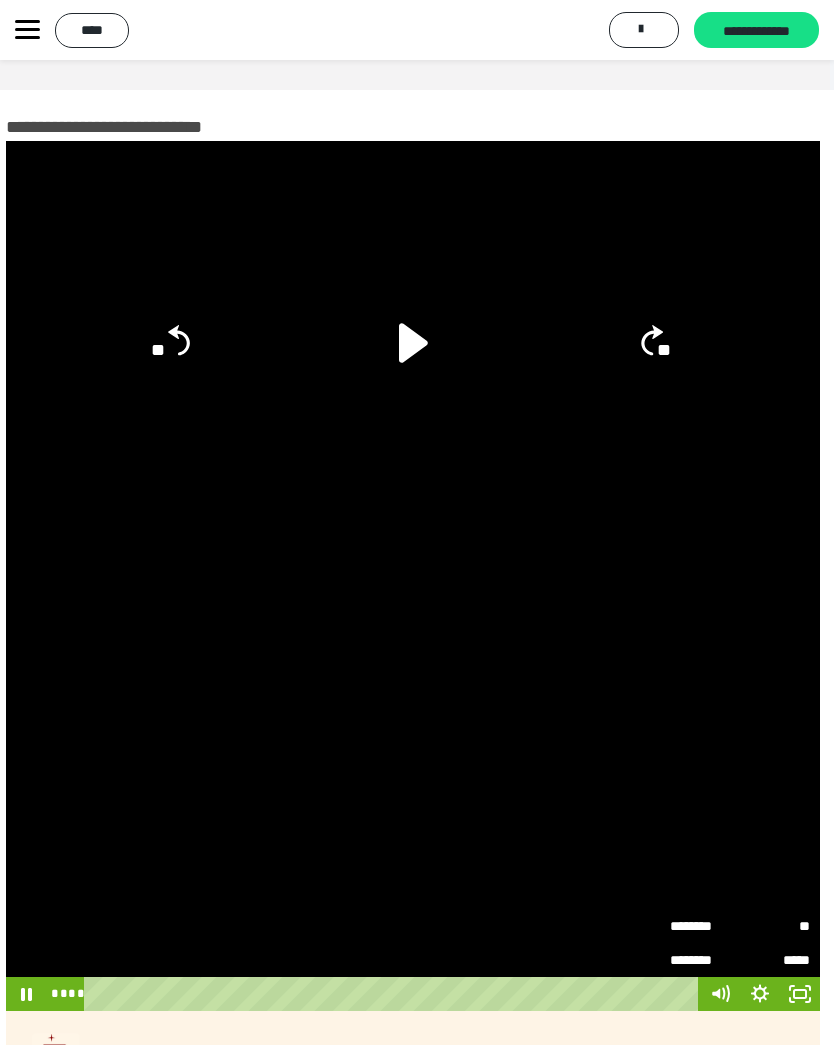 click on "**" at bounding box center [775, 926] 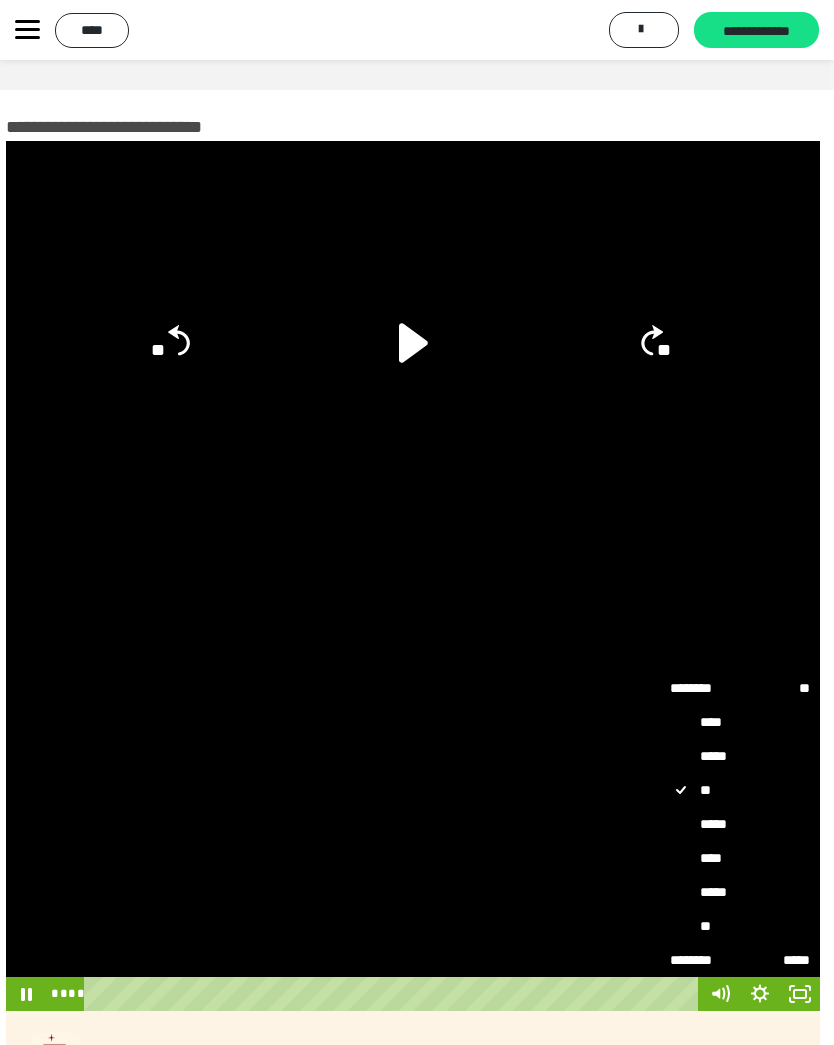click on "*****" at bounding box center (740, 824) 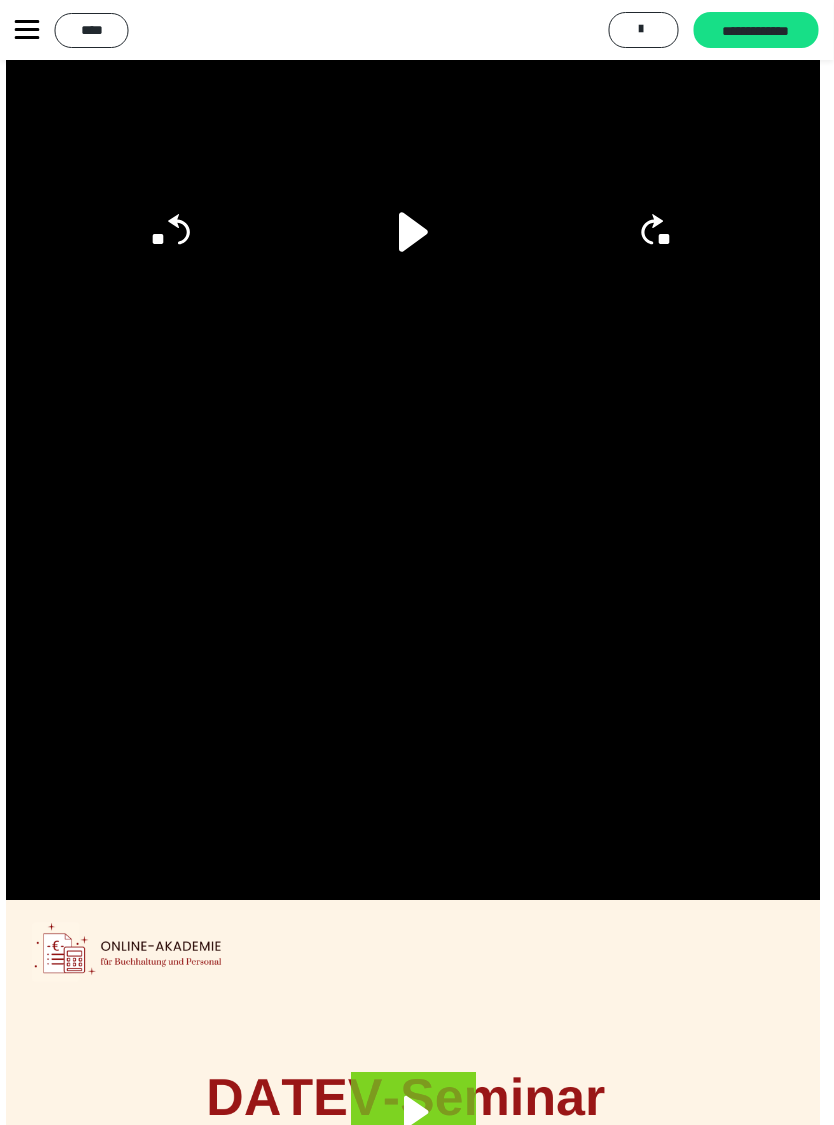 scroll, scrollTop: 111, scrollLeft: 4, axis: both 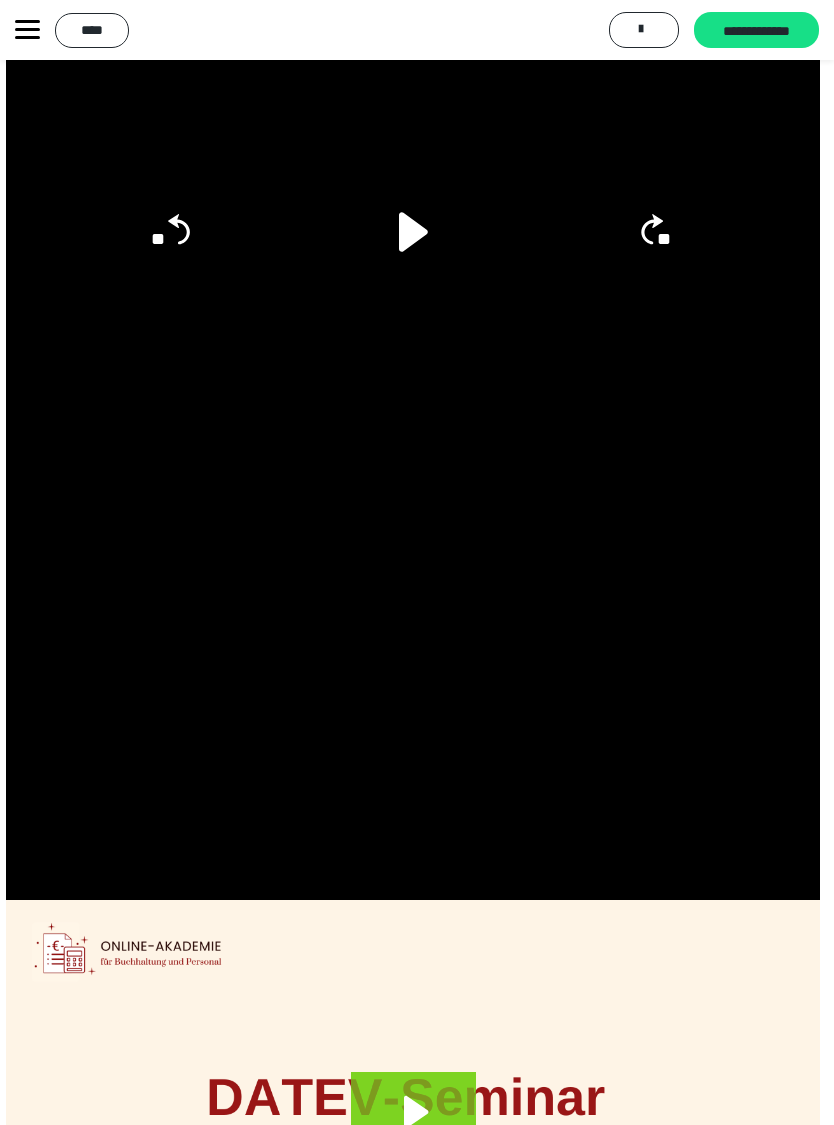 click at bounding box center (413, 684) 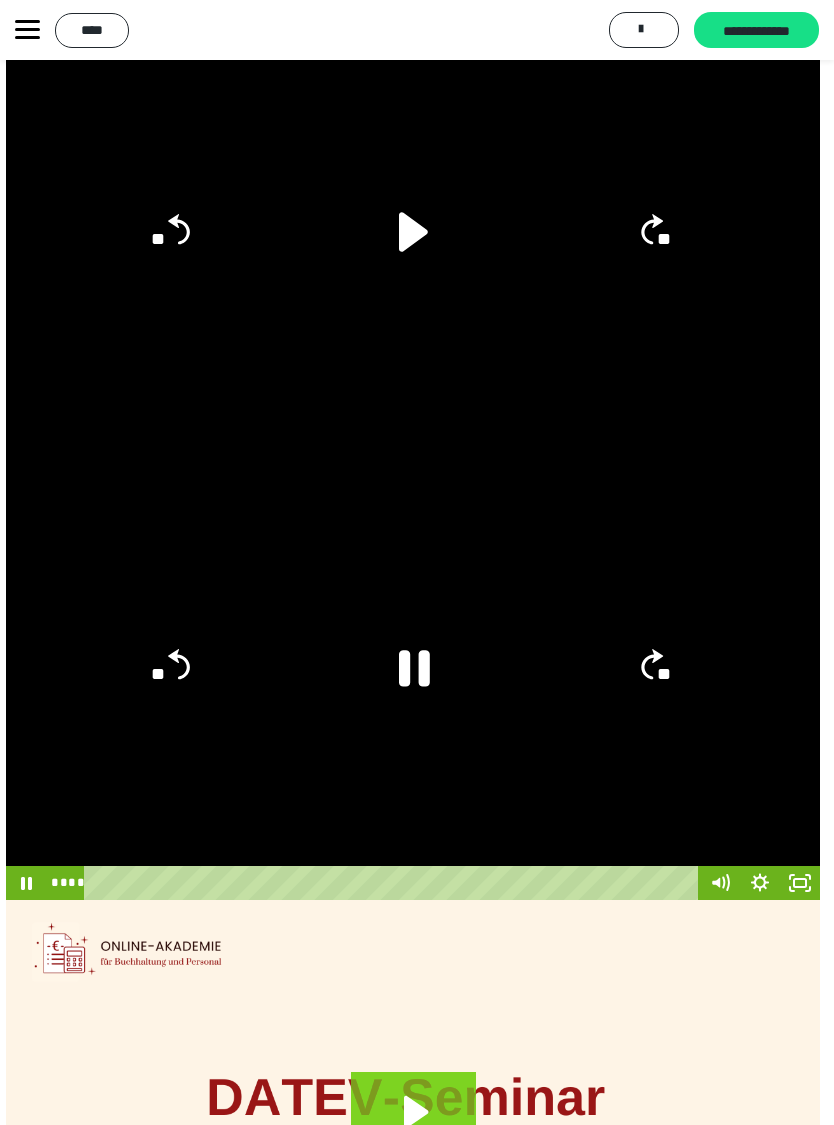 click 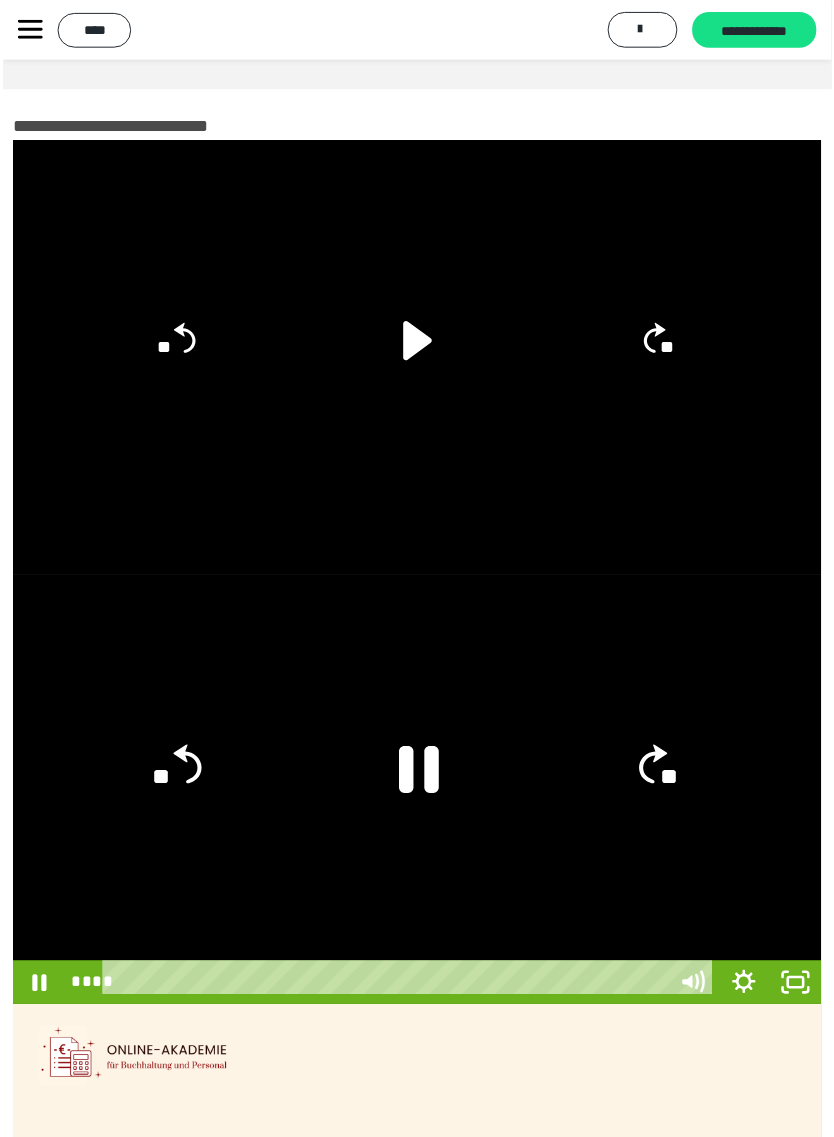 scroll, scrollTop: 24, scrollLeft: 0, axis: vertical 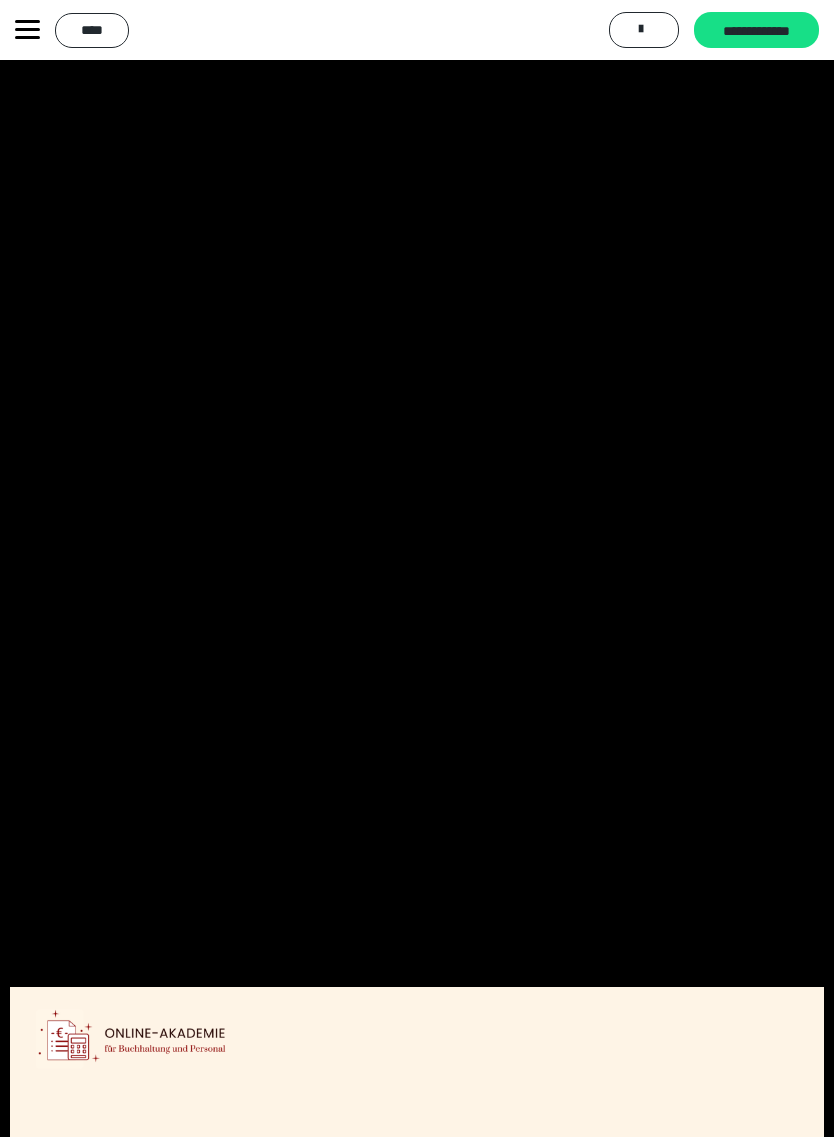 click at bounding box center (417, 568) 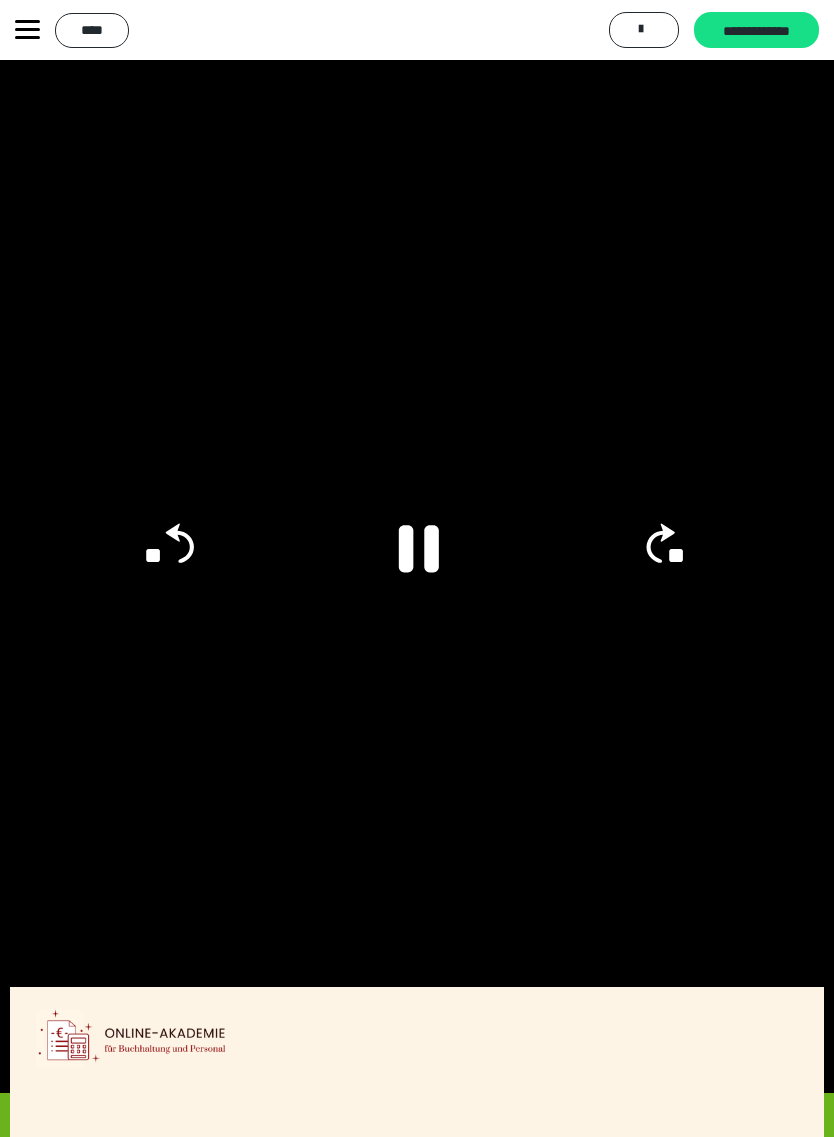 click on "**" 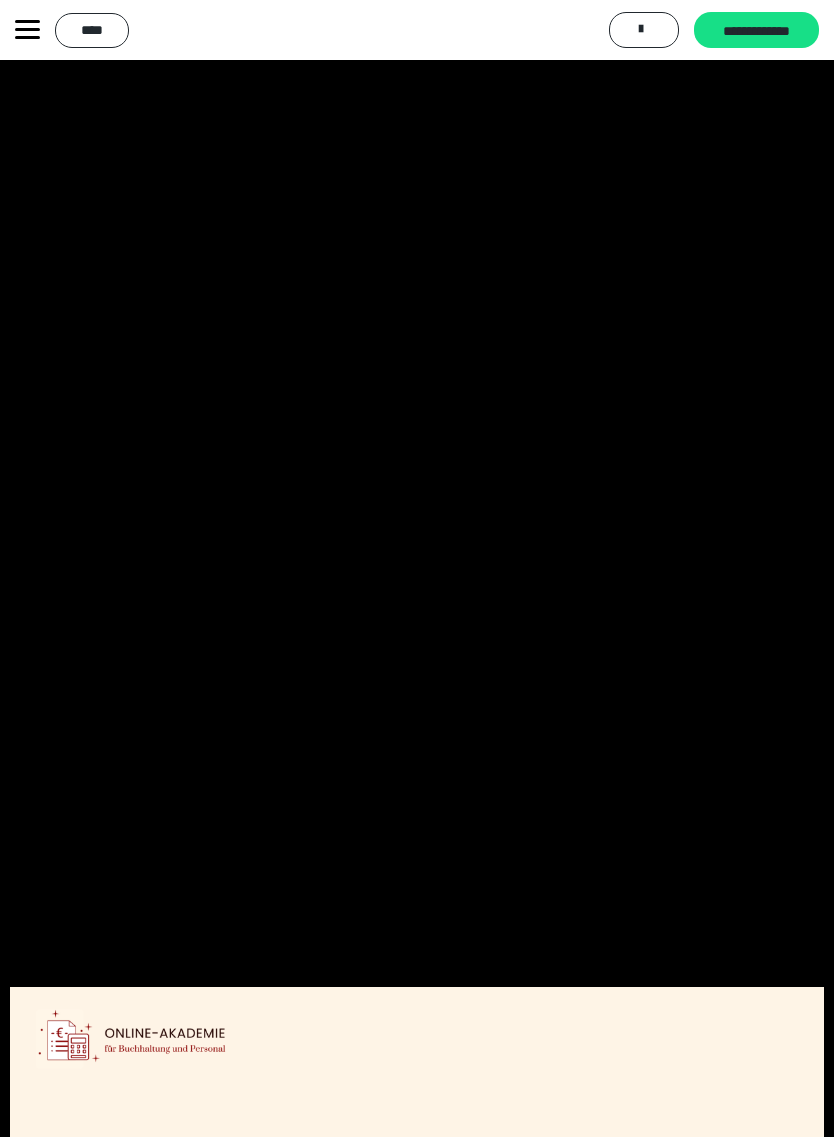 click at bounding box center (417, 568) 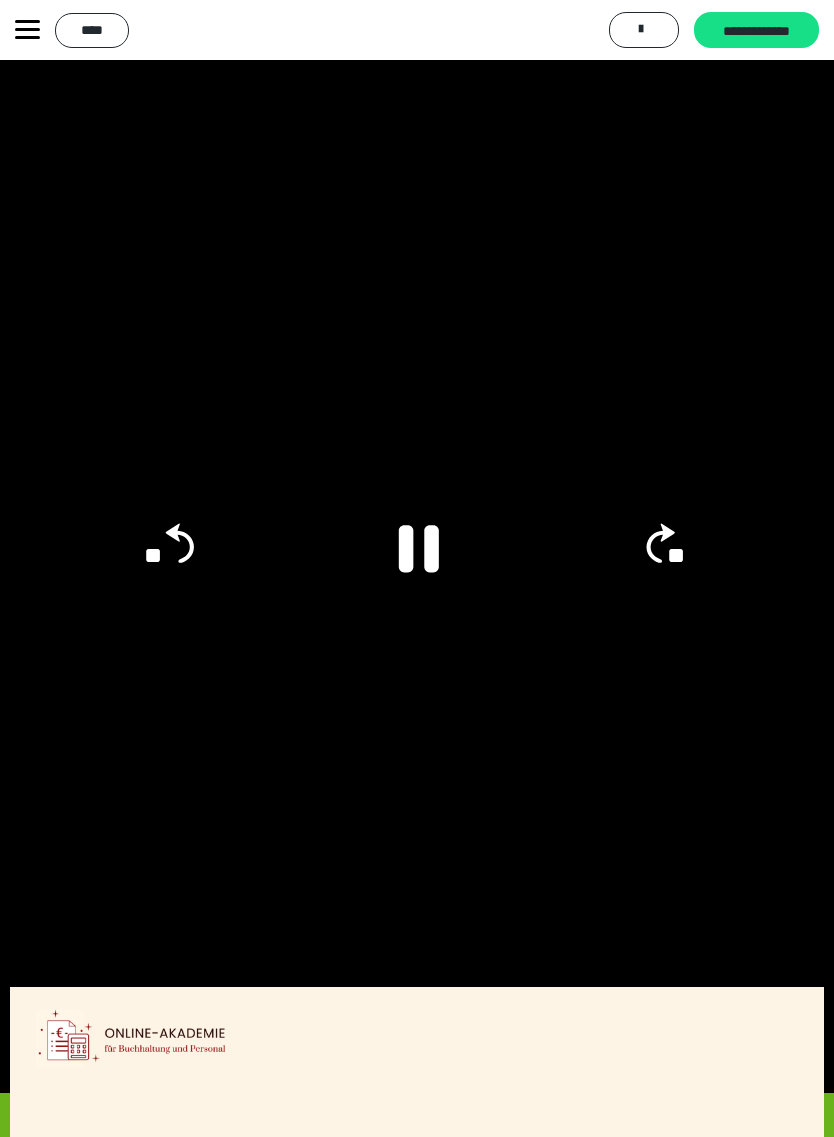 click 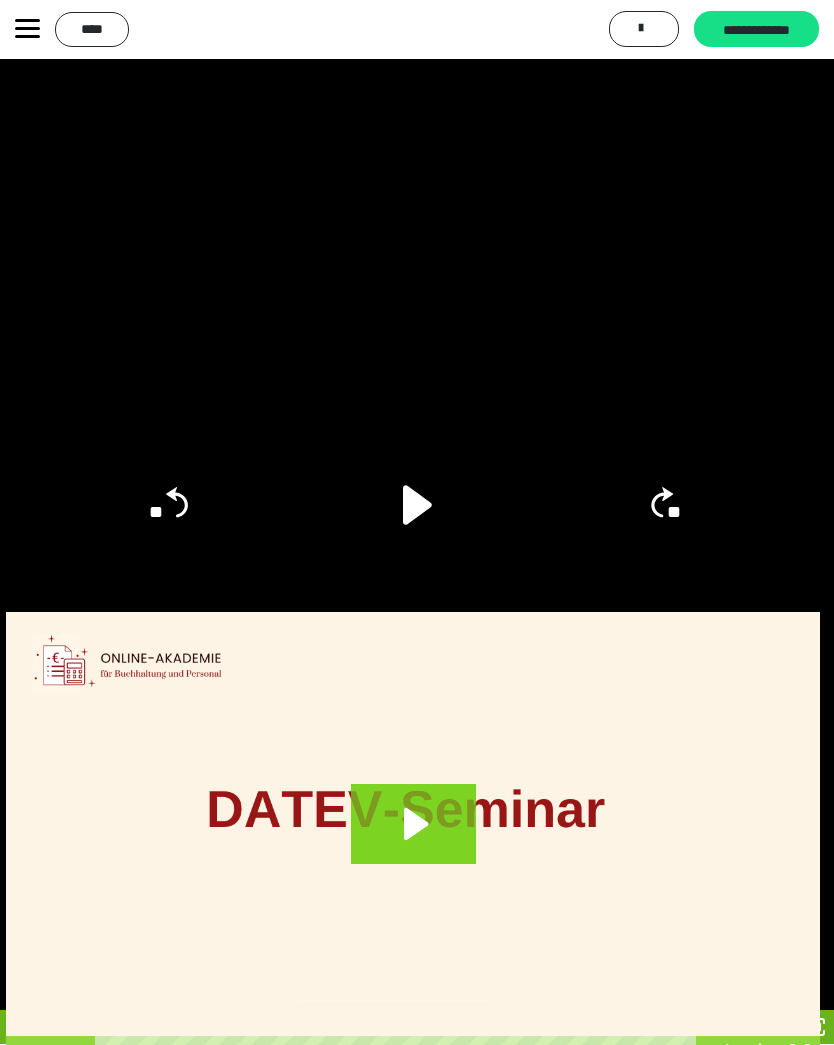 scroll, scrollTop: 478, scrollLeft: 4, axis: both 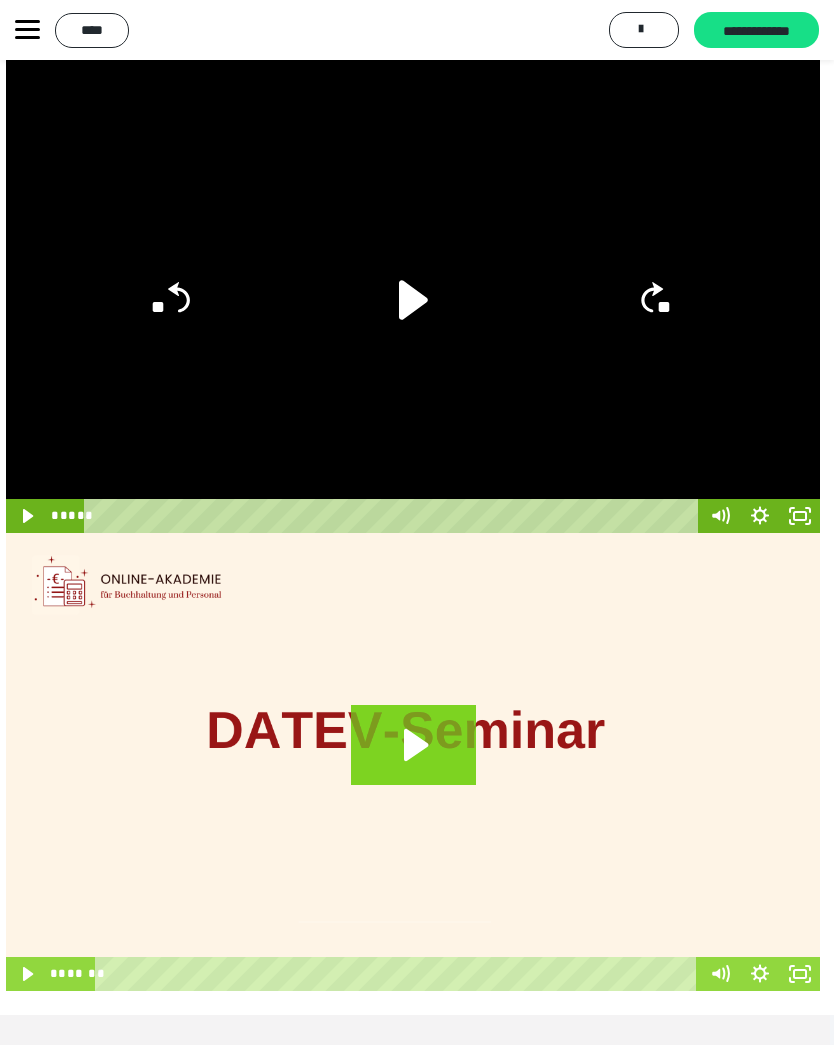 click 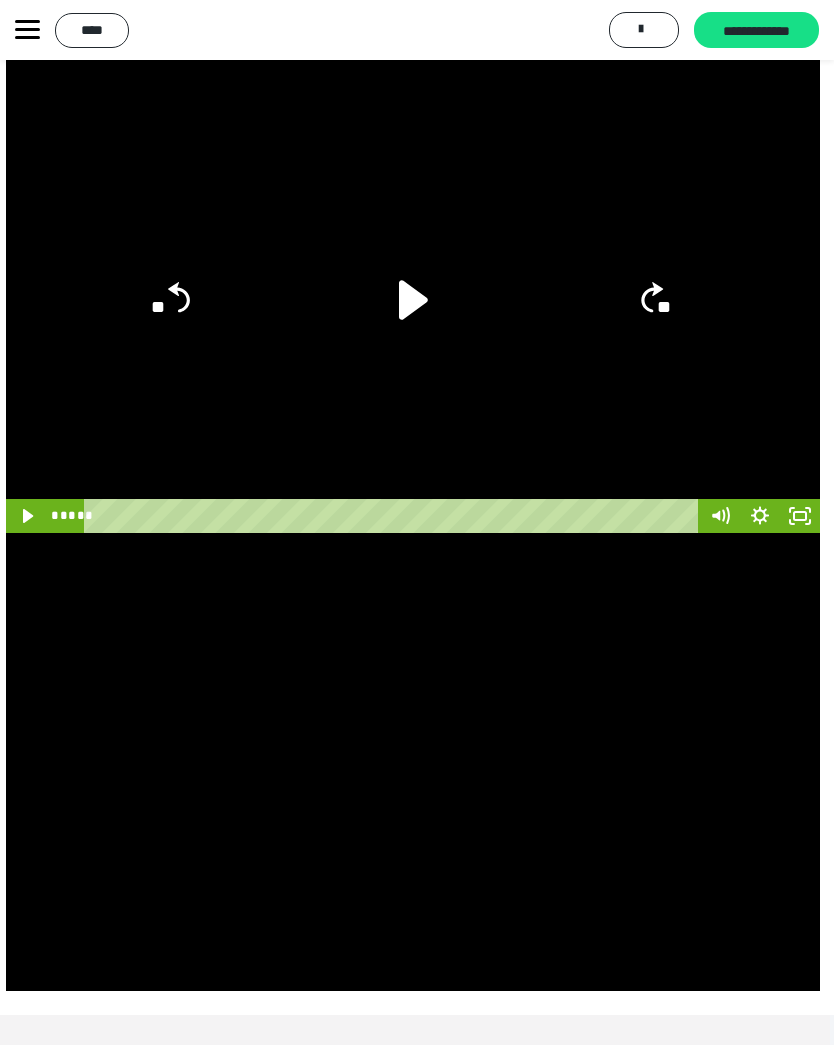 click at bounding box center [413, 762] 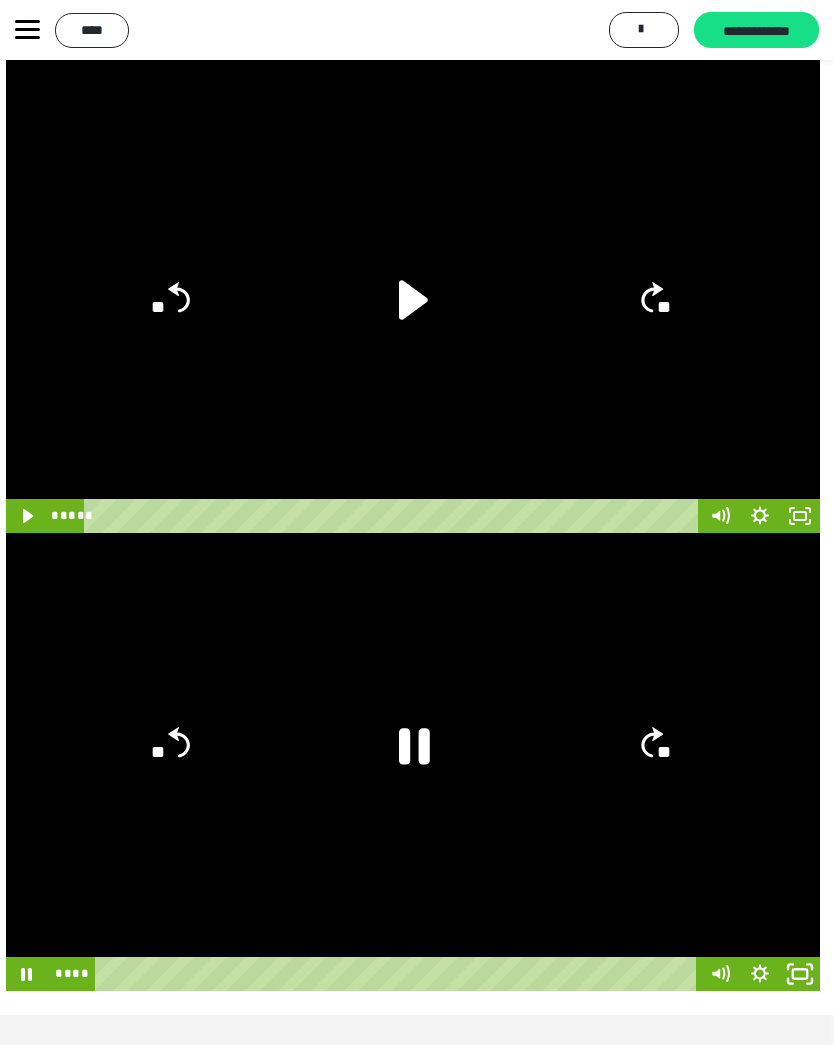 click 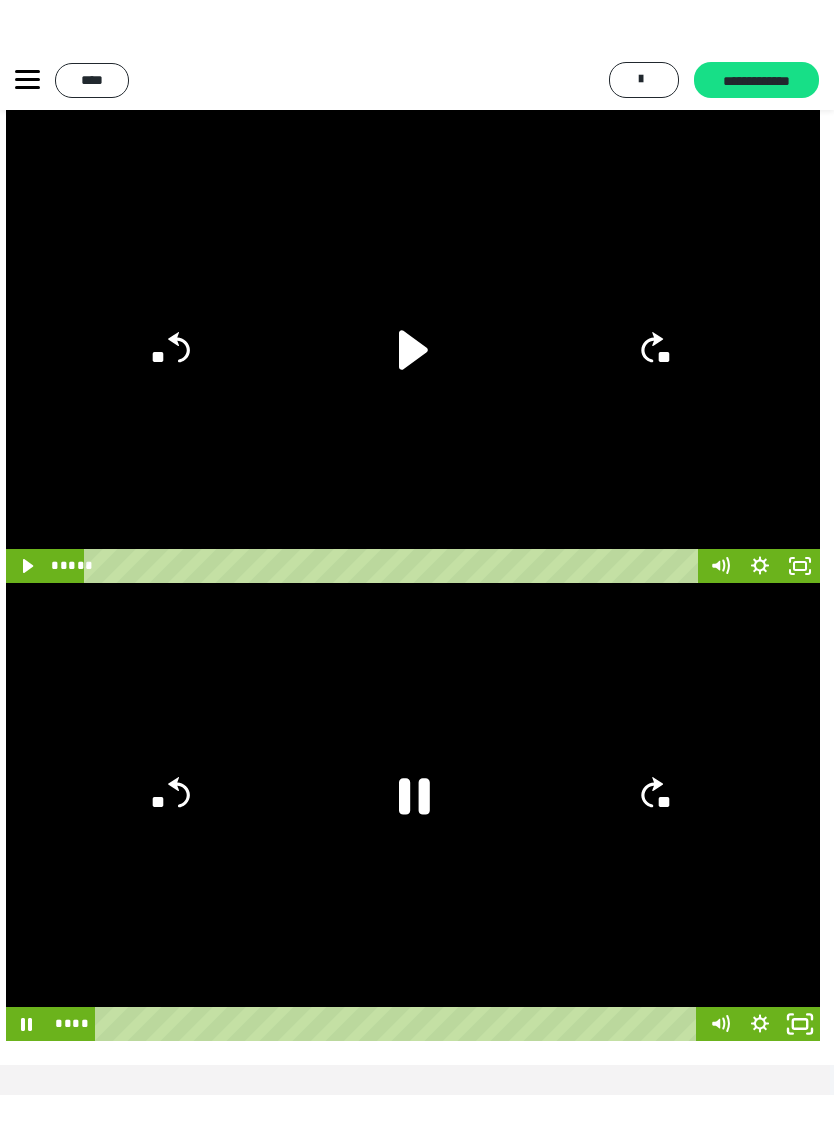 scroll, scrollTop: 0, scrollLeft: 0, axis: both 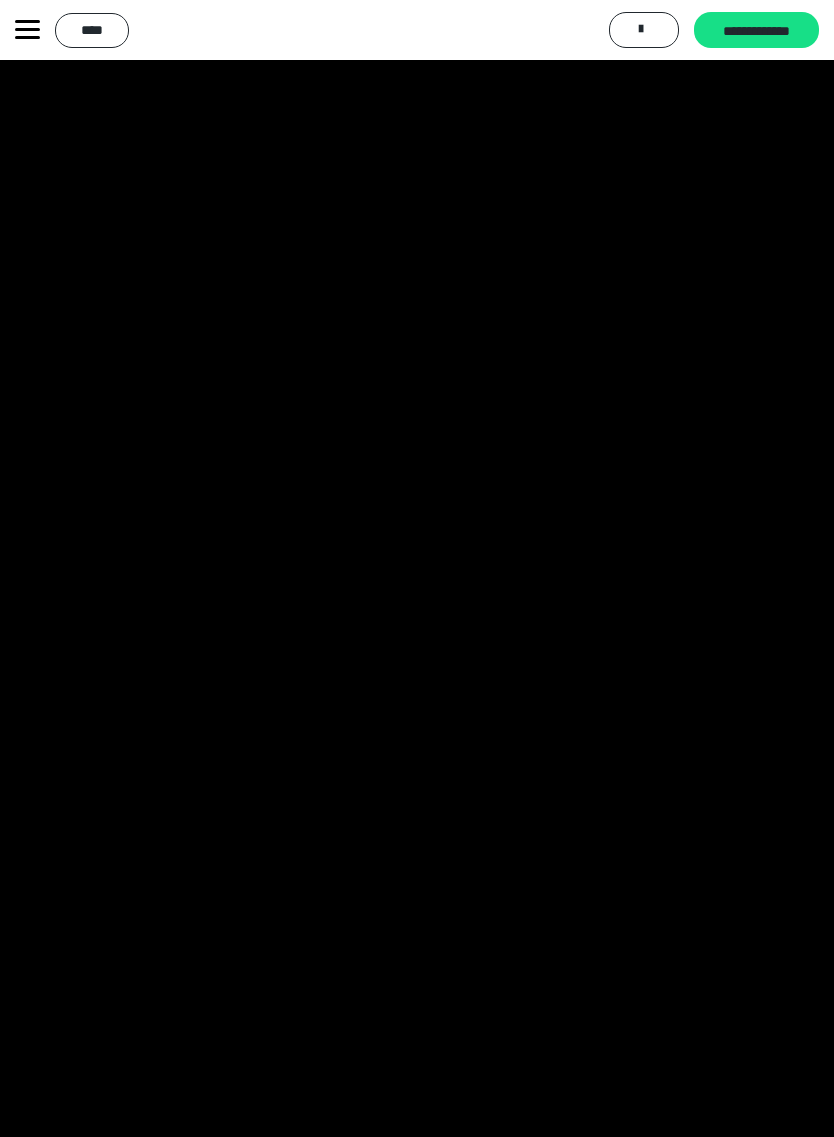 click at bounding box center (417, 568) 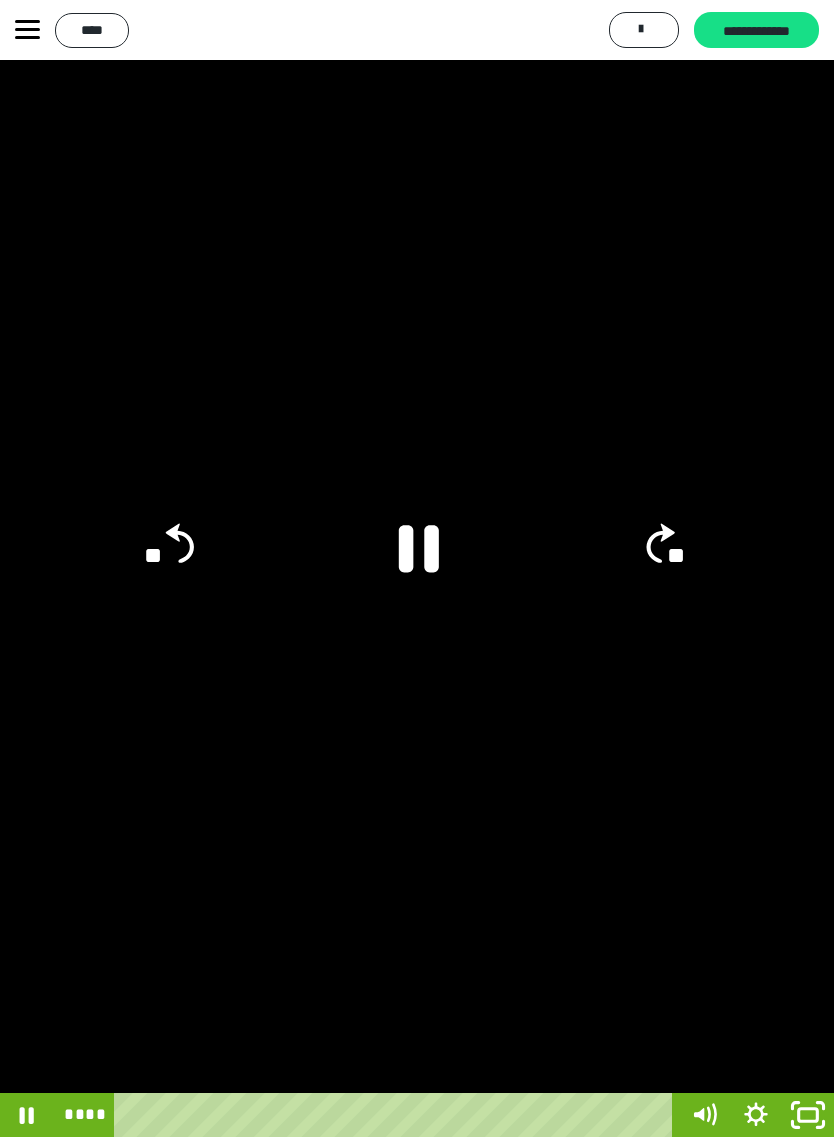 click 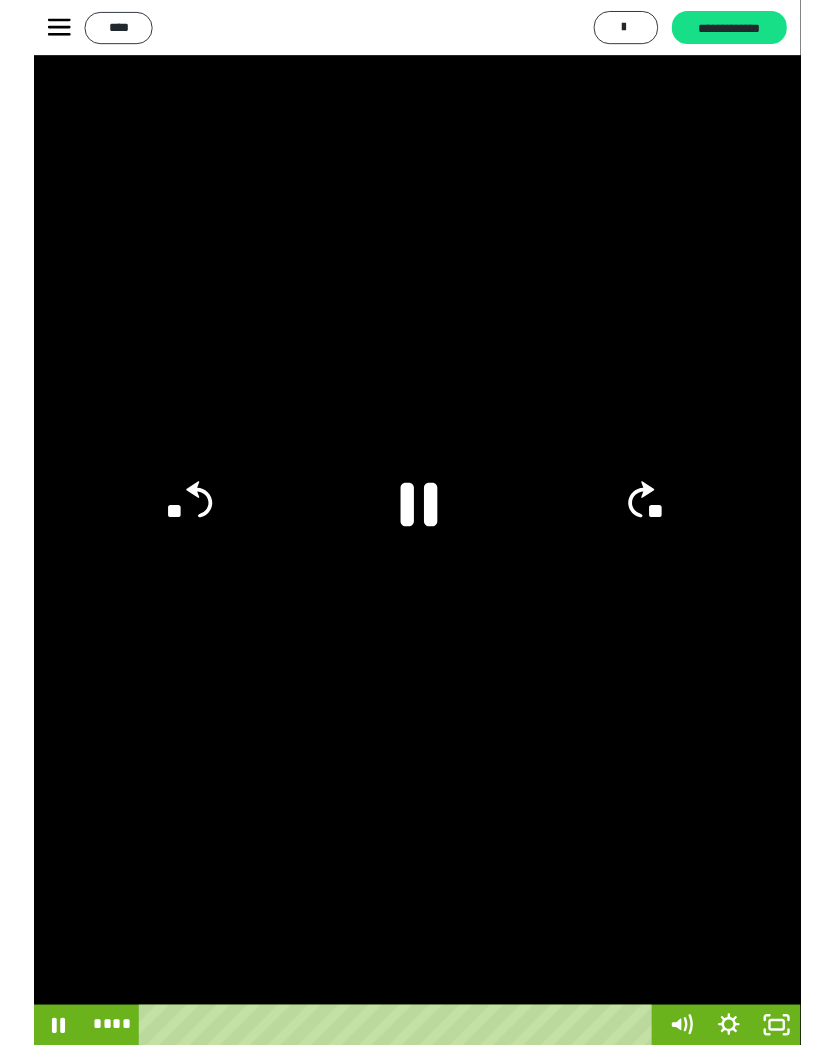 scroll, scrollTop: 386, scrollLeft: 4, axis: both 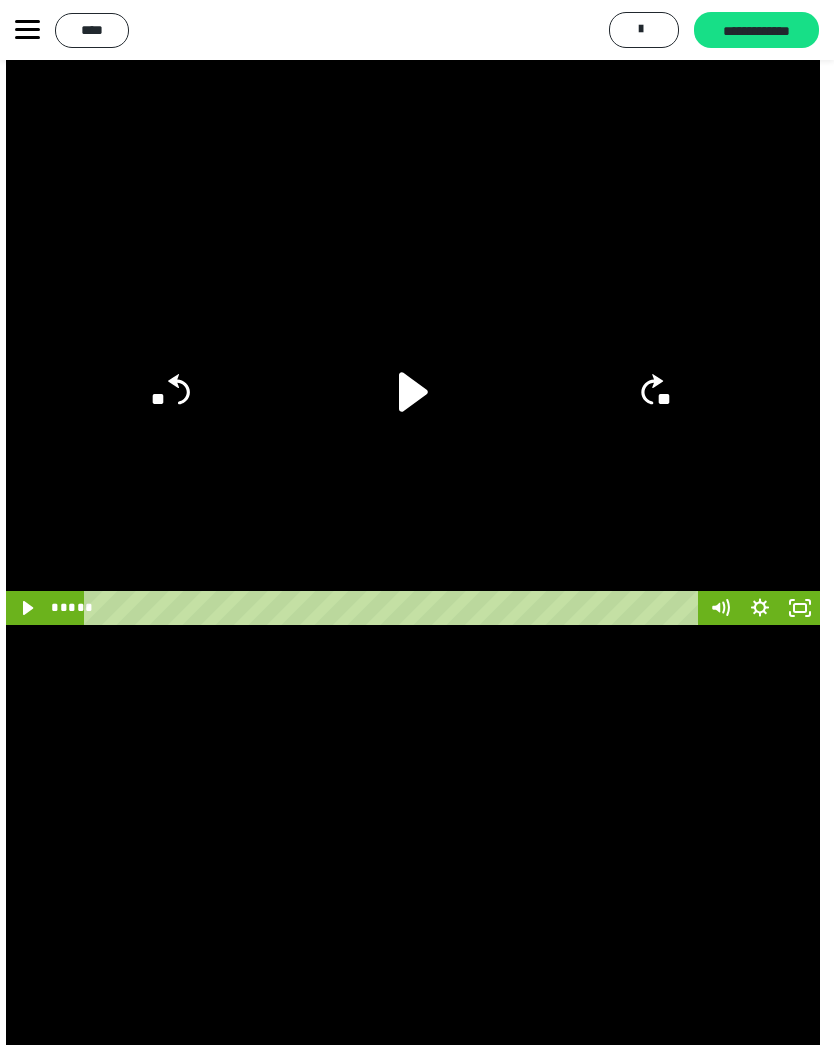 click at bounding box center [413, 854] 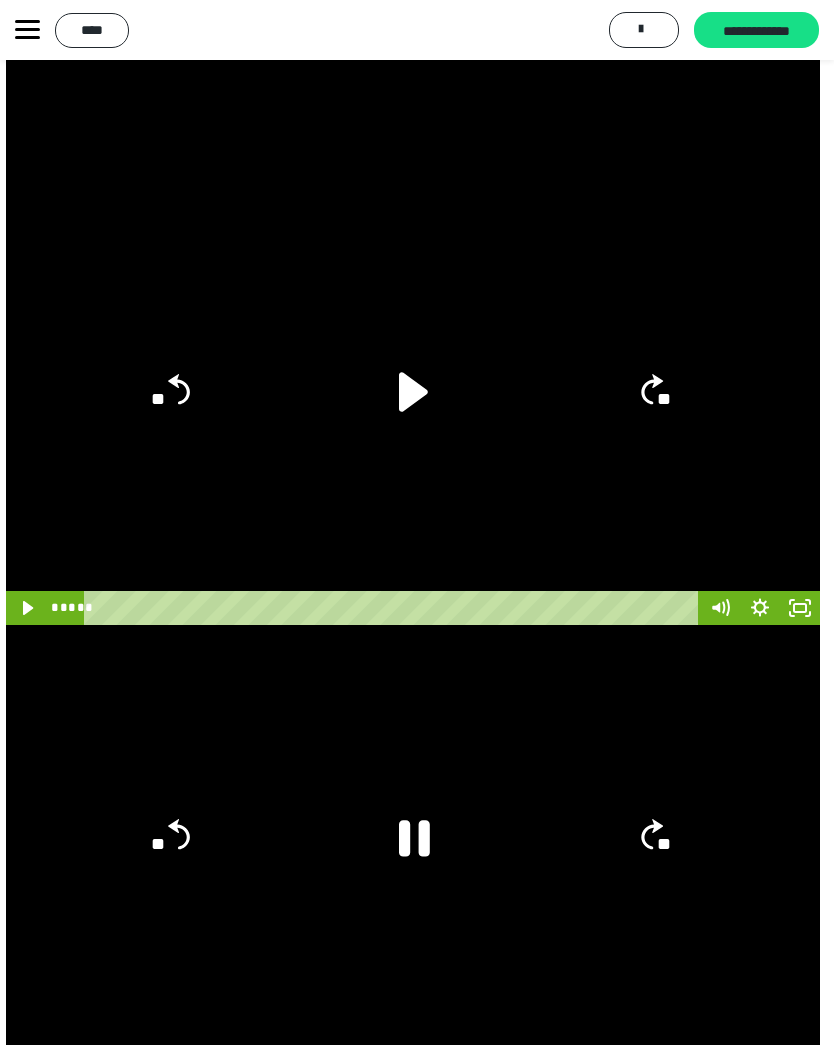 click 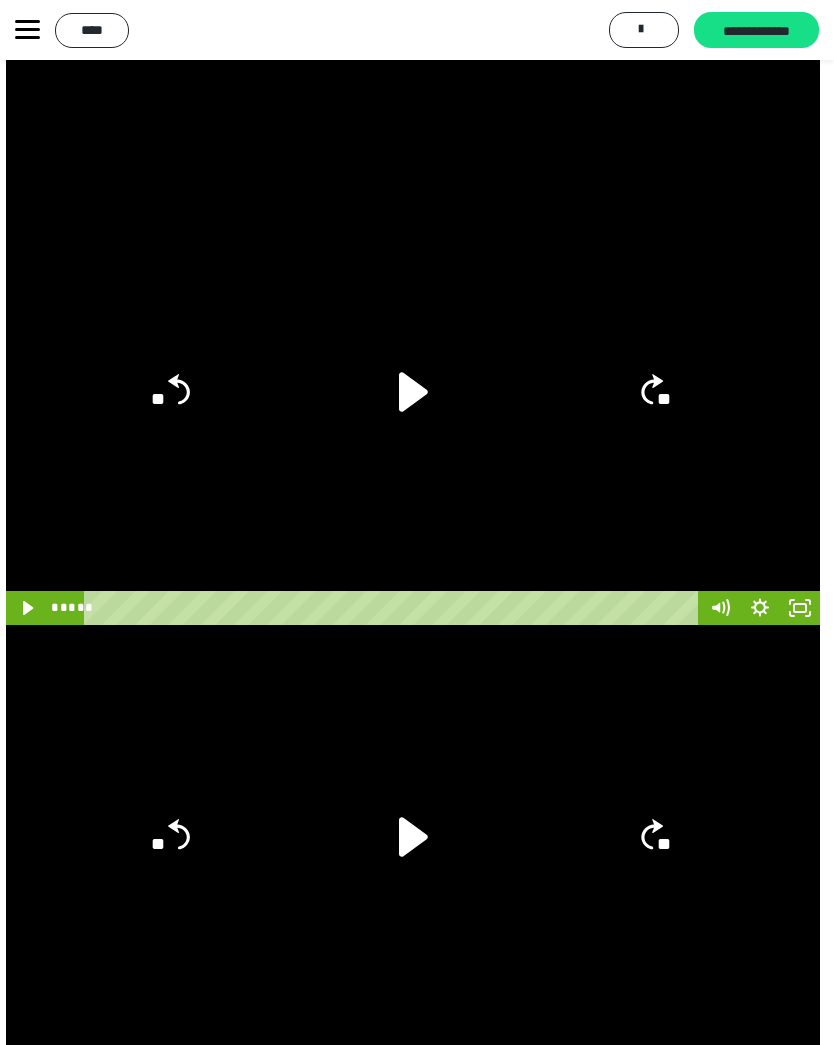 click at bounding box center [27, 30] 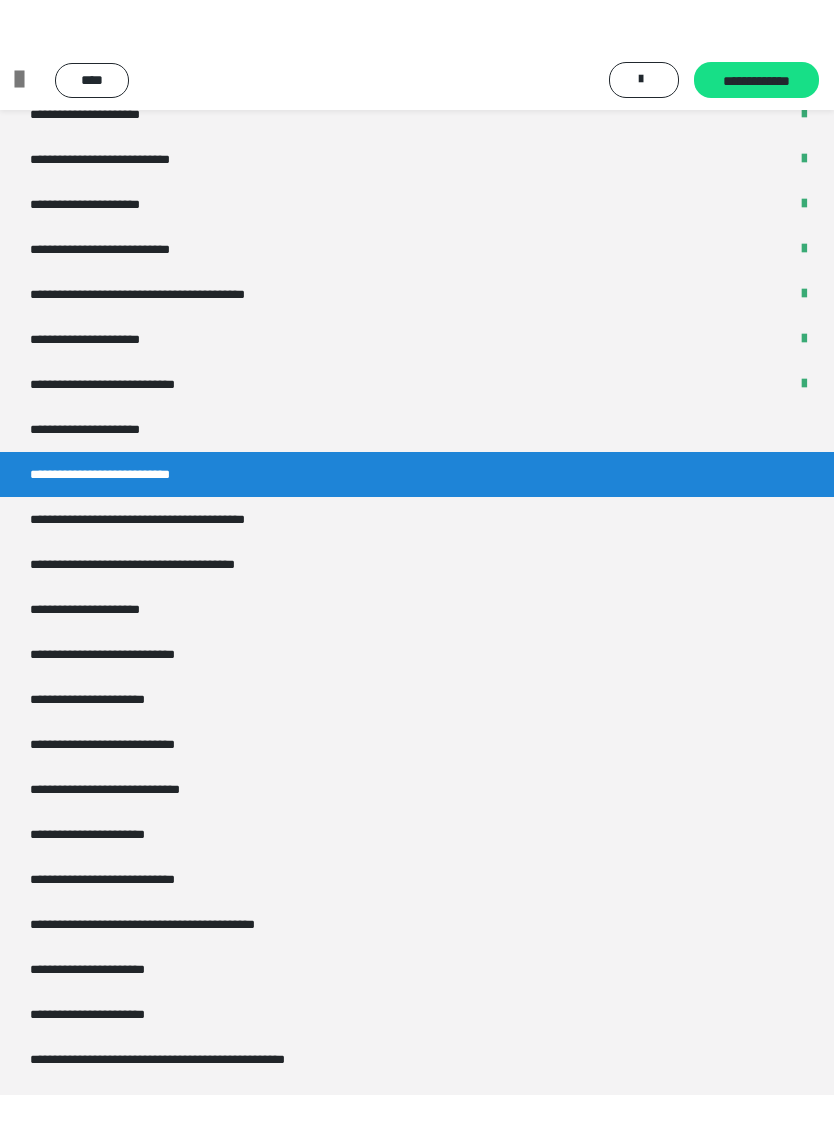 scroll, scrollTop: 0, scrollLeft: 0, axis: both 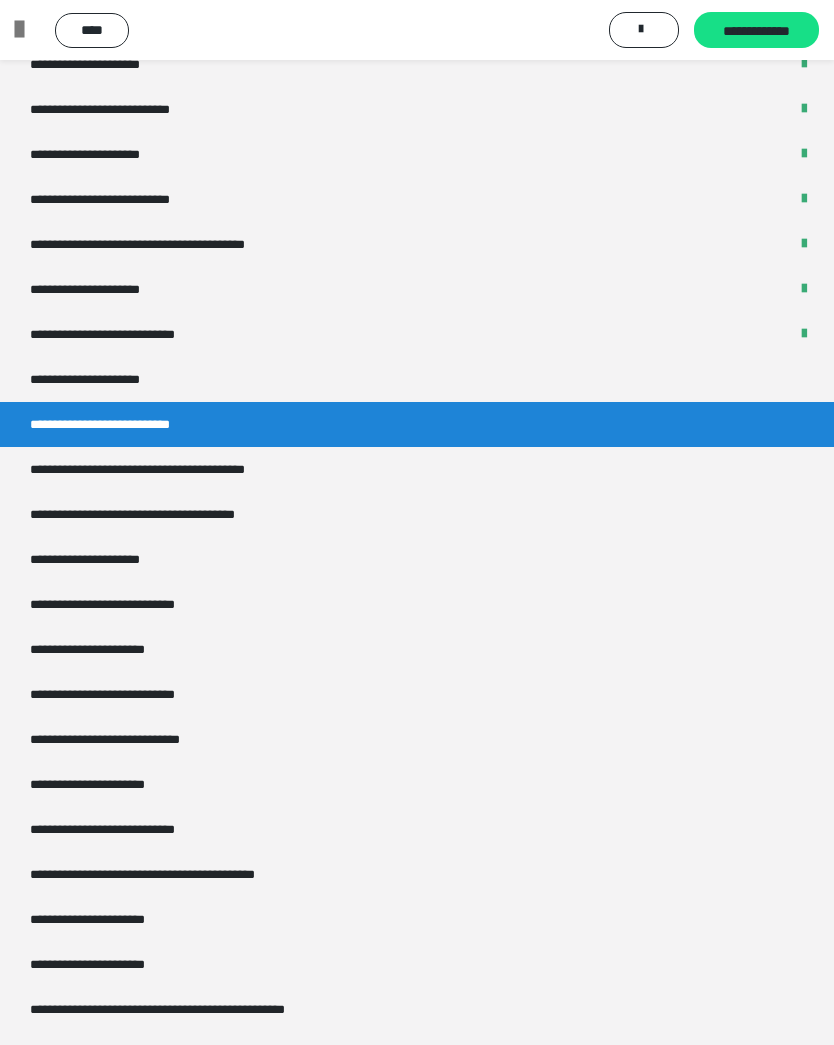 click on "**********" at bounding box center (175, 469) 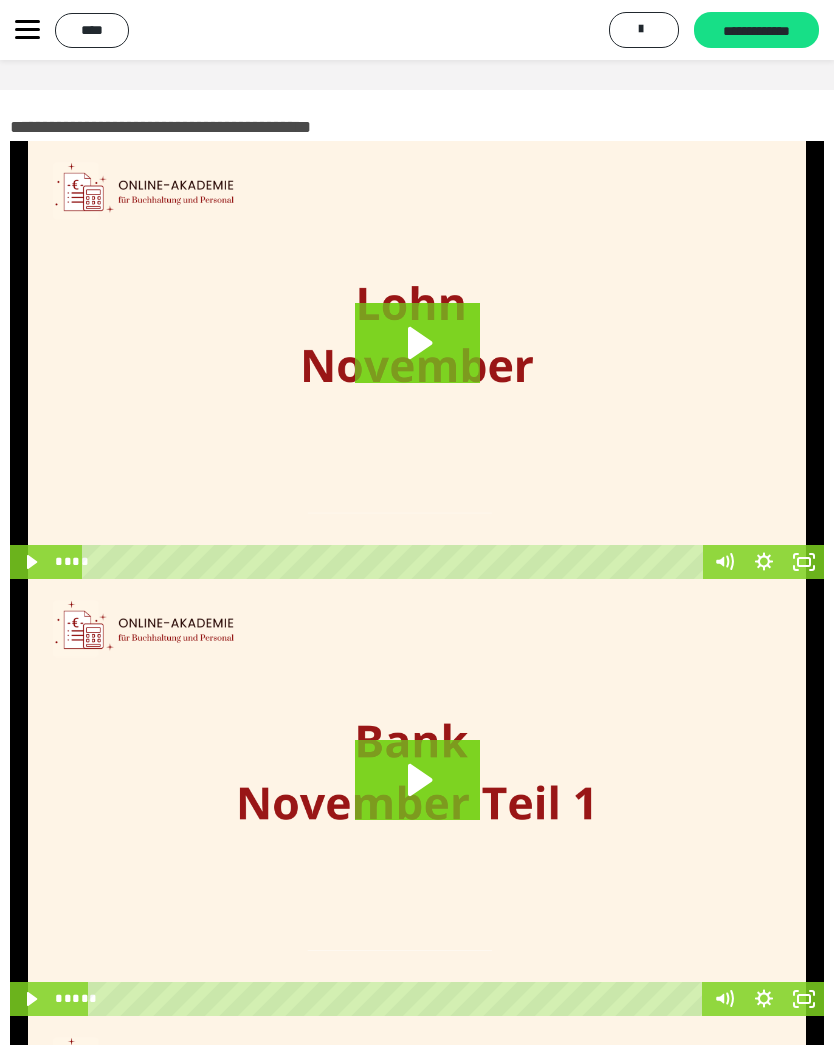 click 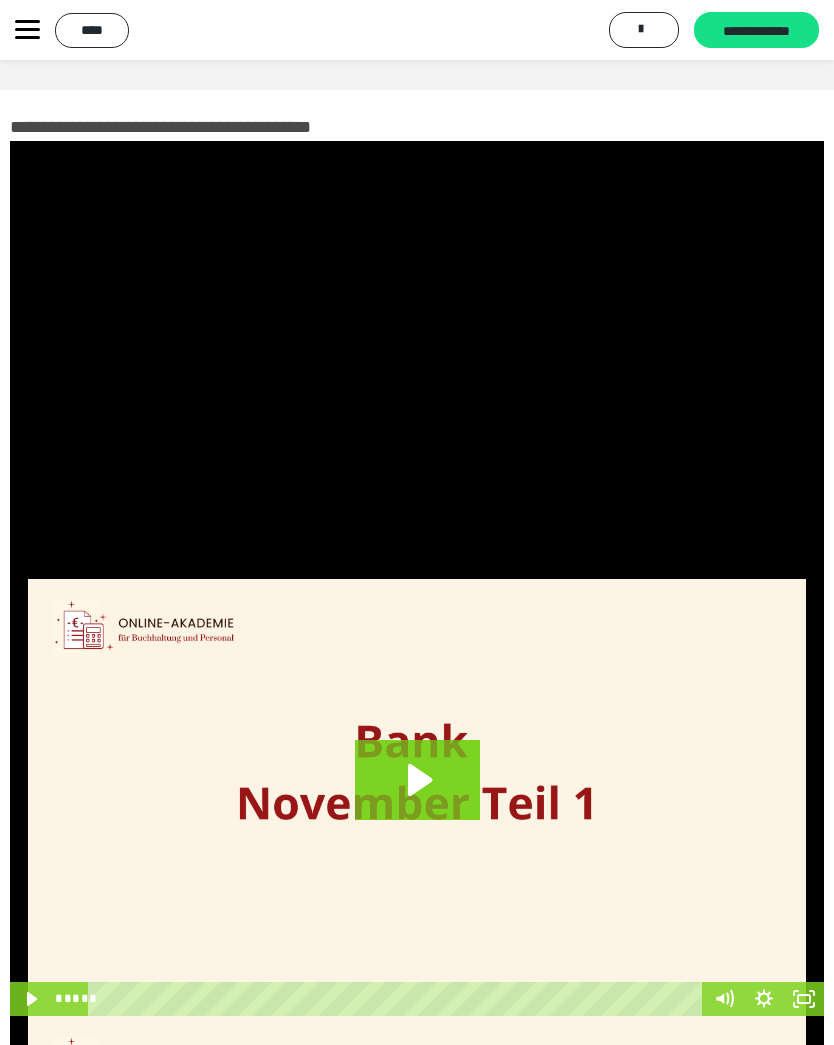 click at bounding box center (417, 360) 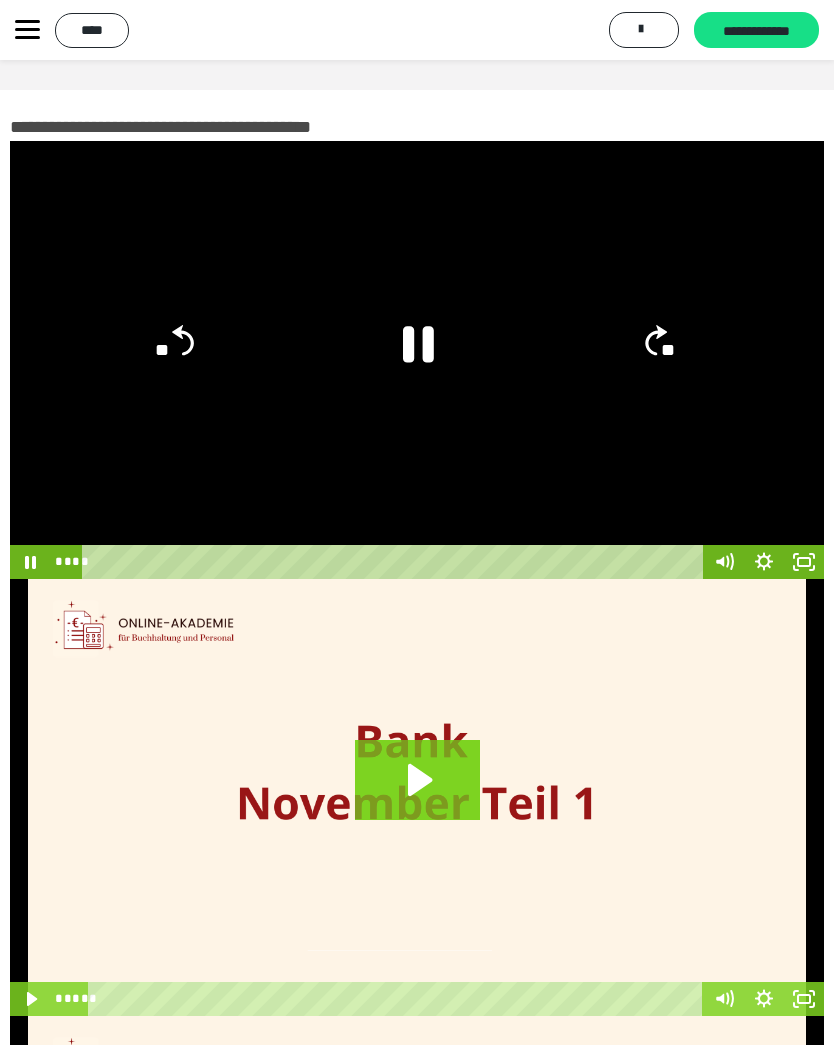 click 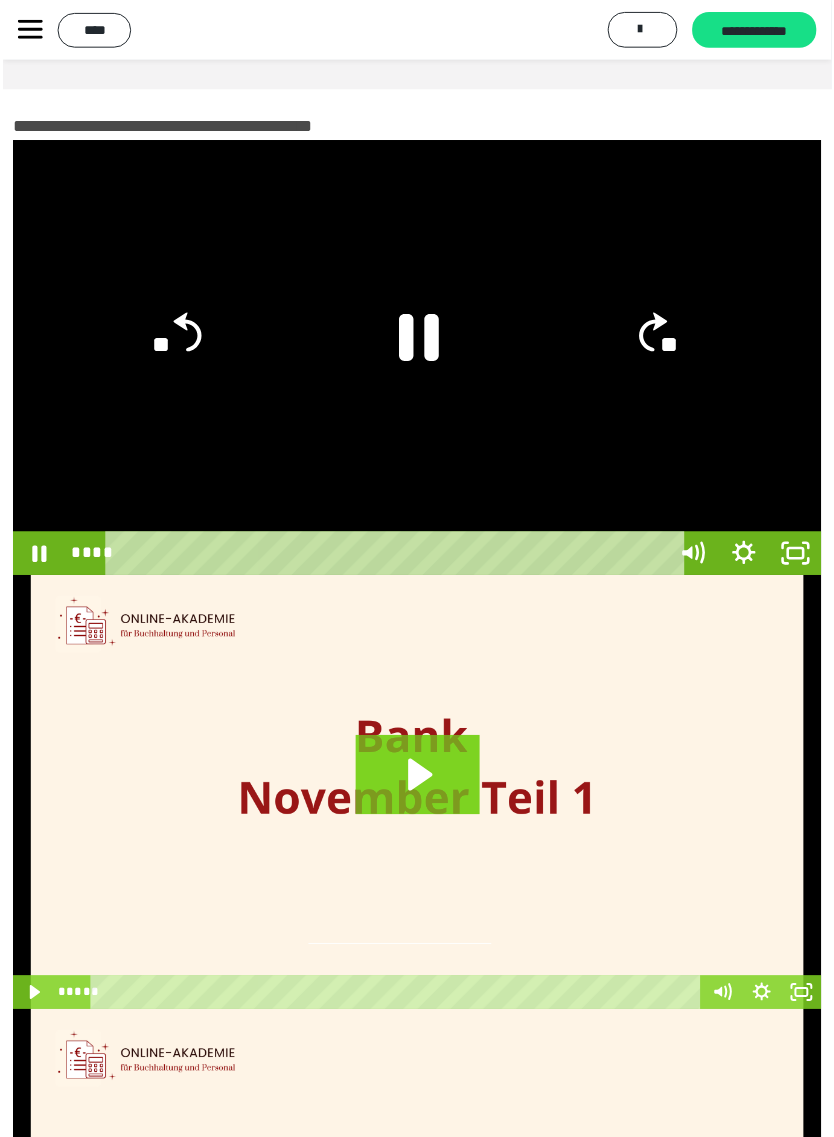scroll, scrollTop: 24, scrollLeft: 0, axis: vertical 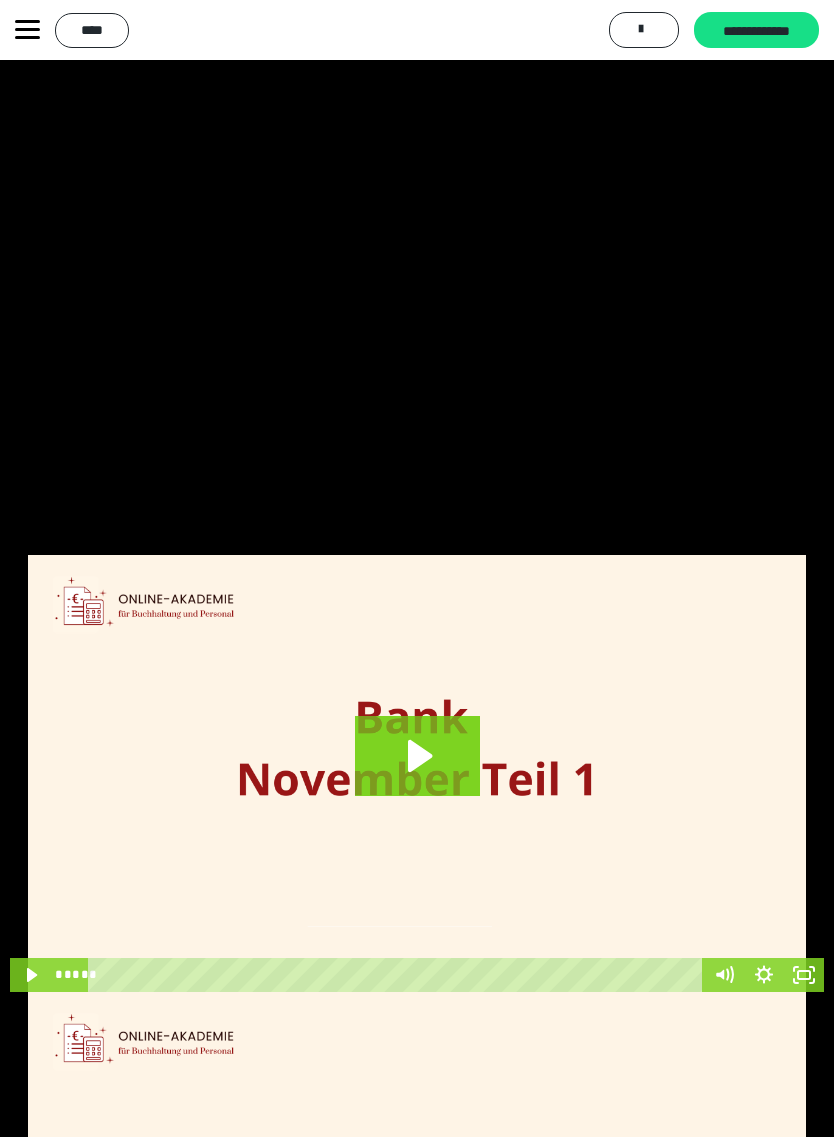 click at bounding box center [417, 568] 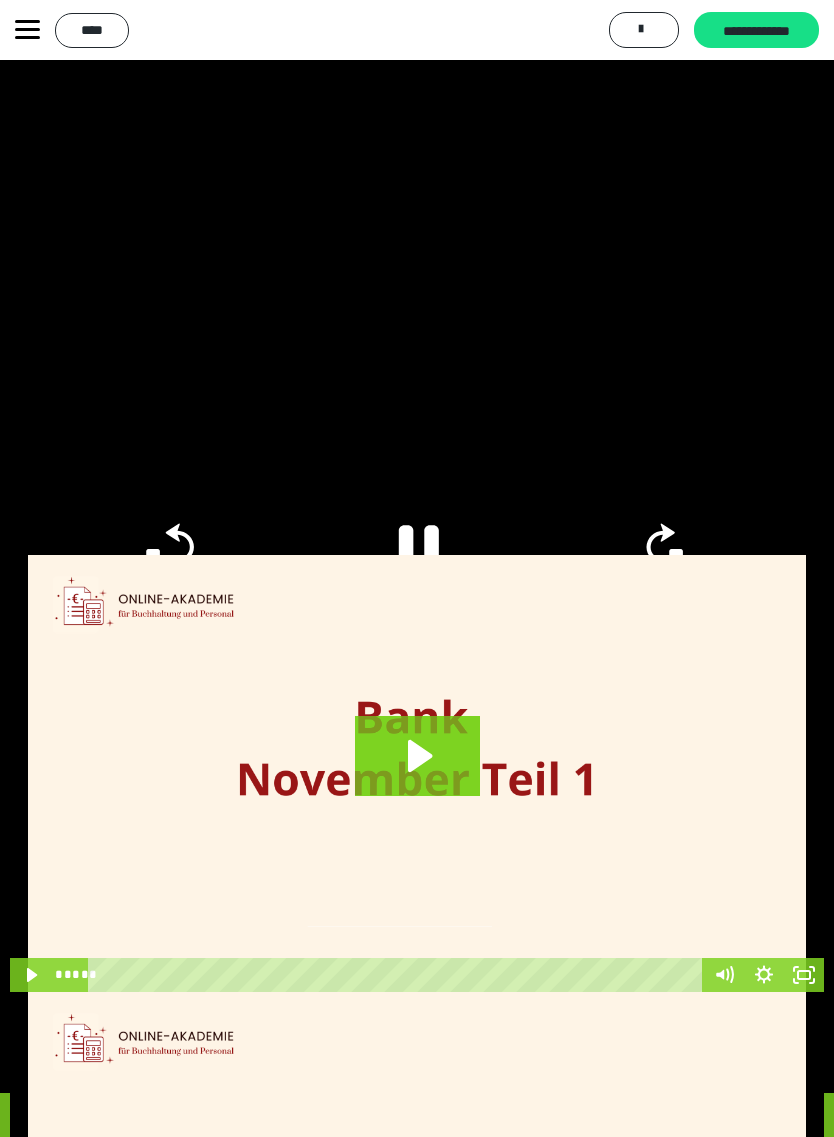 click 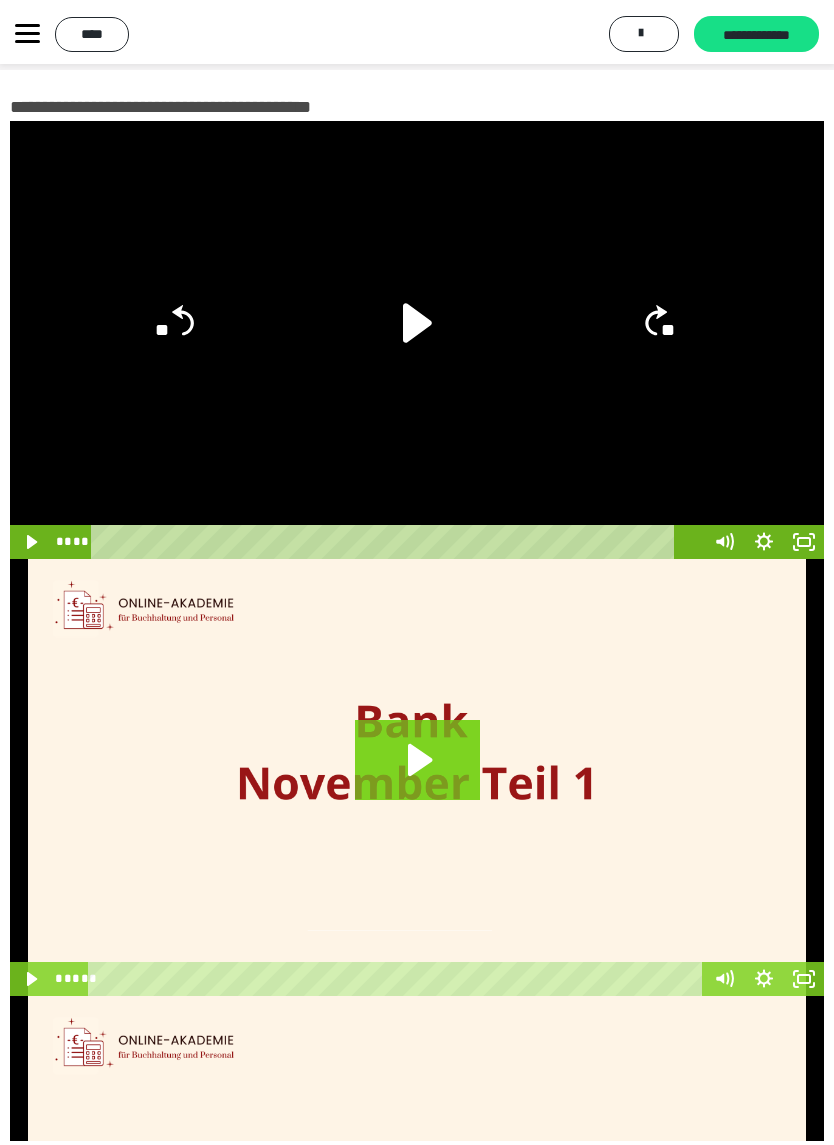 scroll, scrollTop: 0, scrollLeft: 0, axis: both 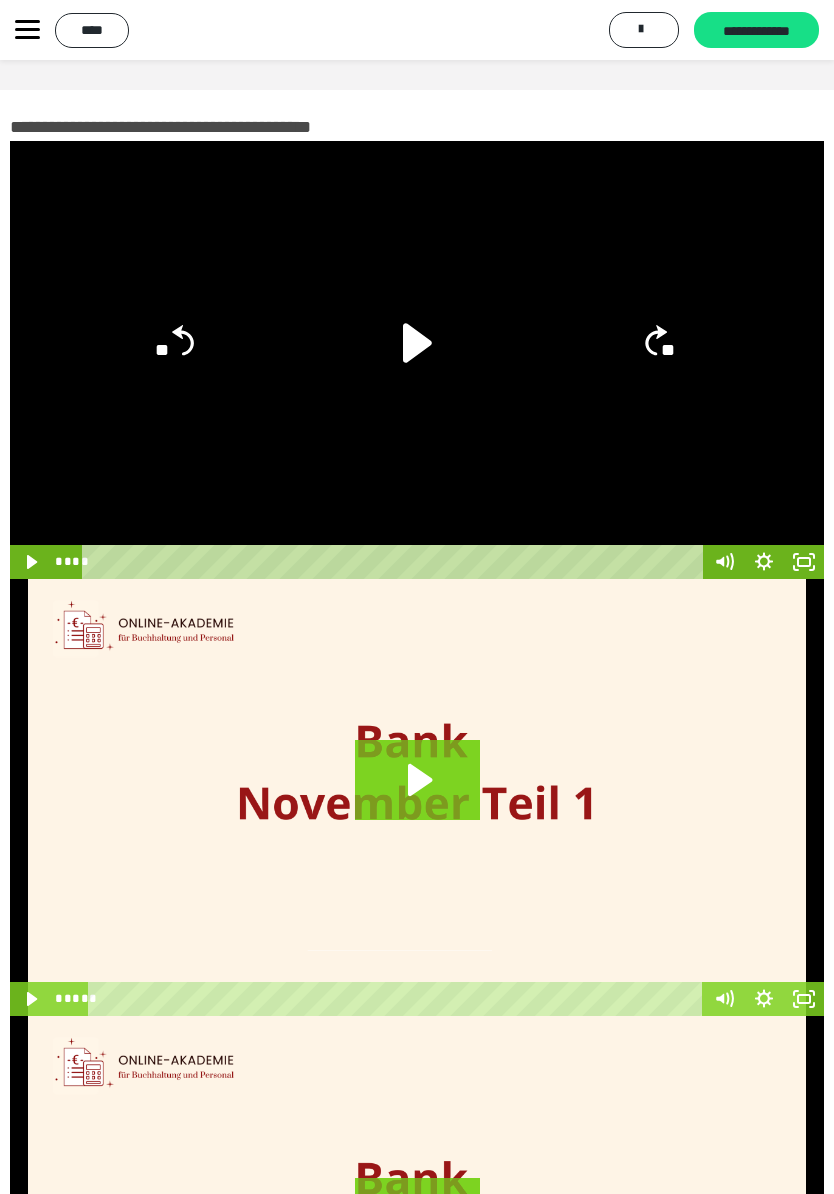 click 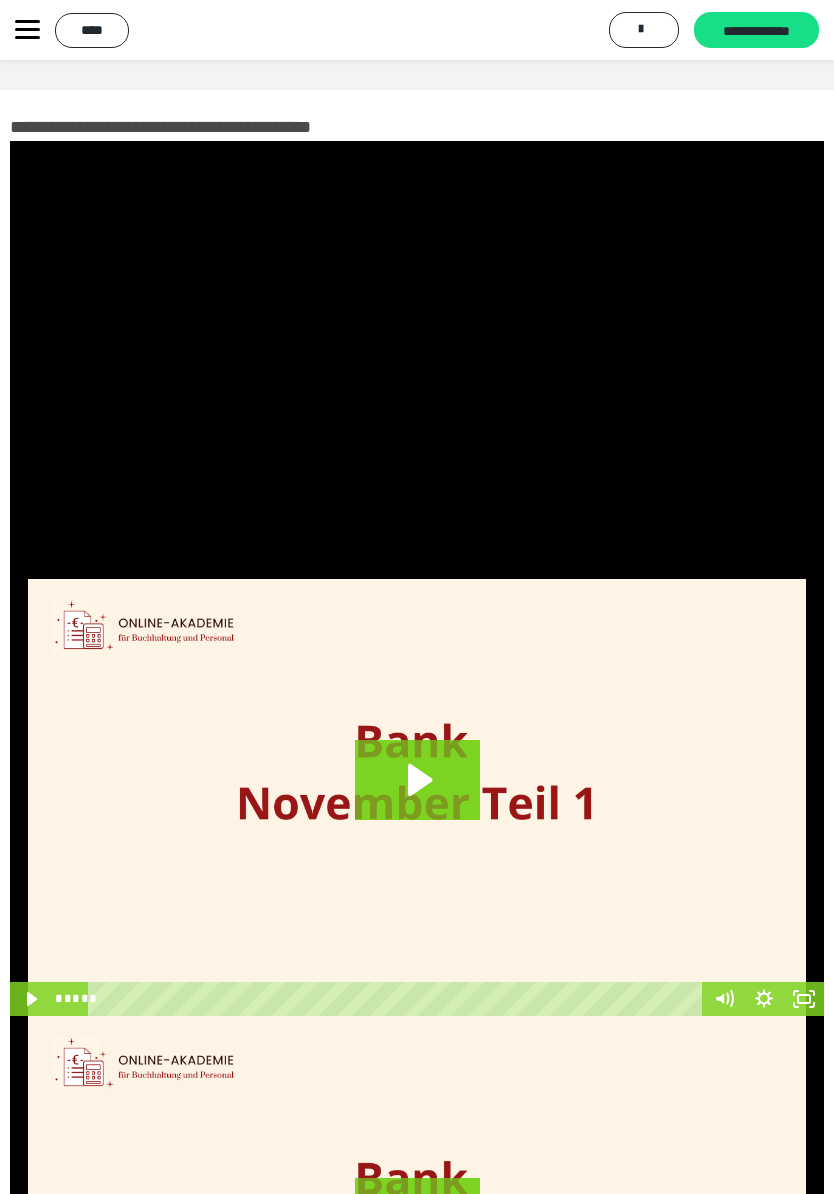click at bounding box center (417, 360) 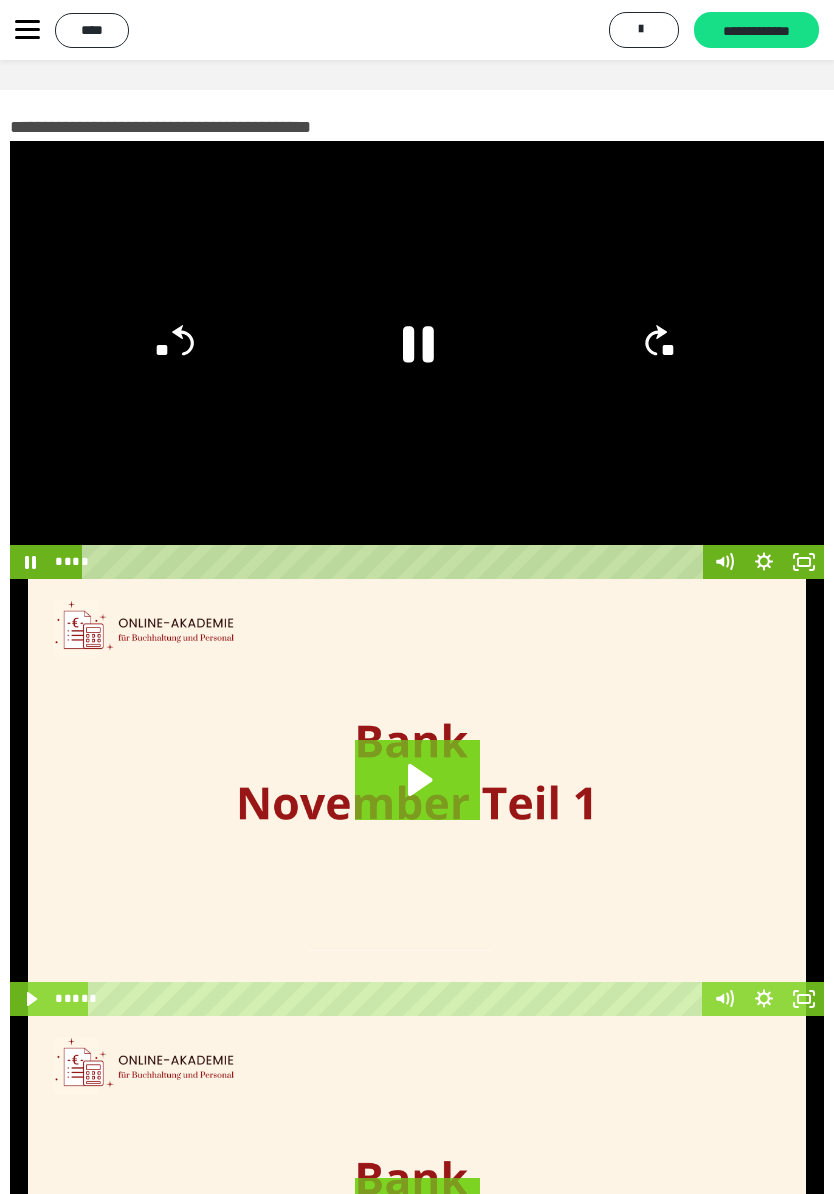 click 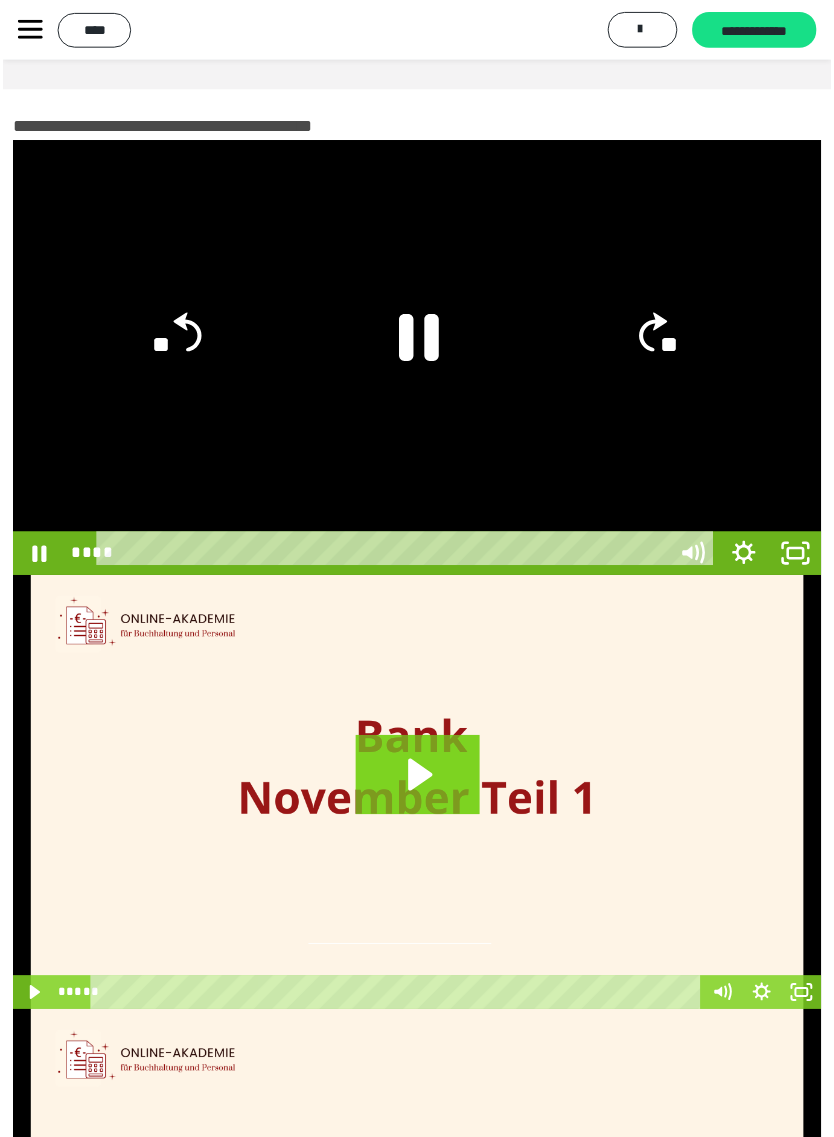 scroll, scrollTop: 24, scrollLeft: 0, axis: vertical 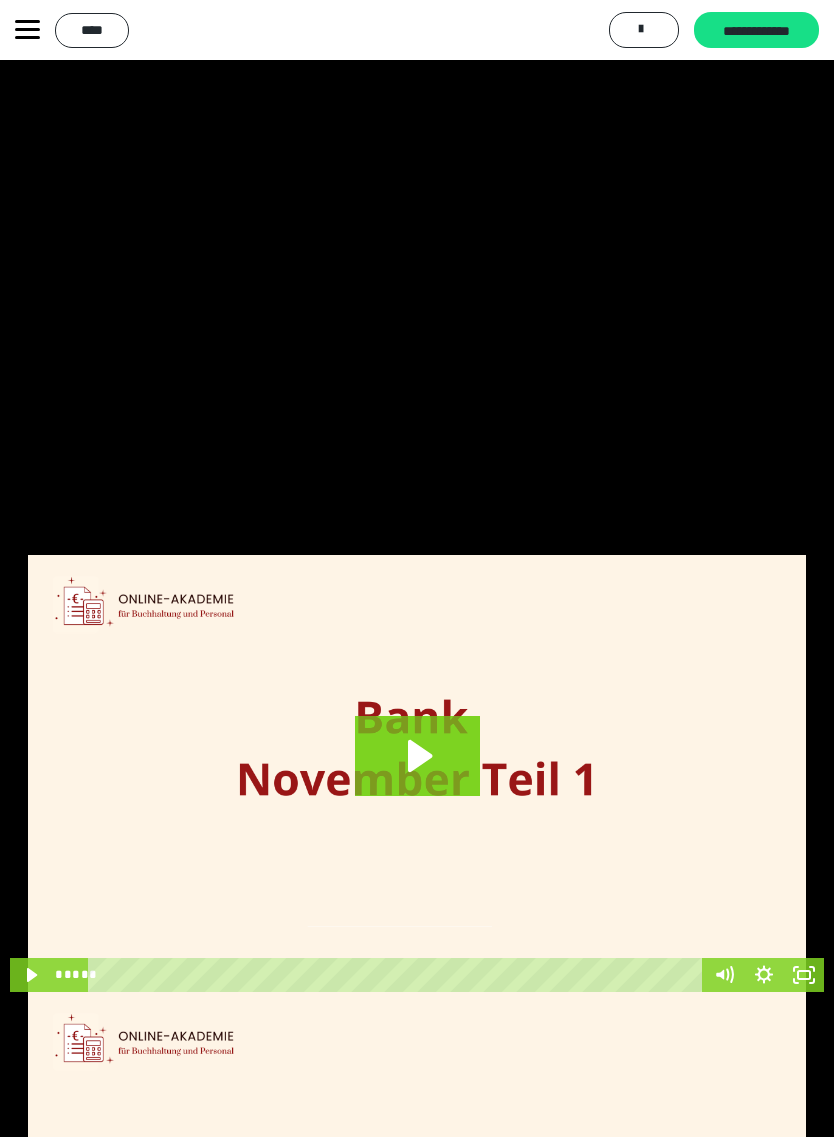 click at bounding box center (417, 568) 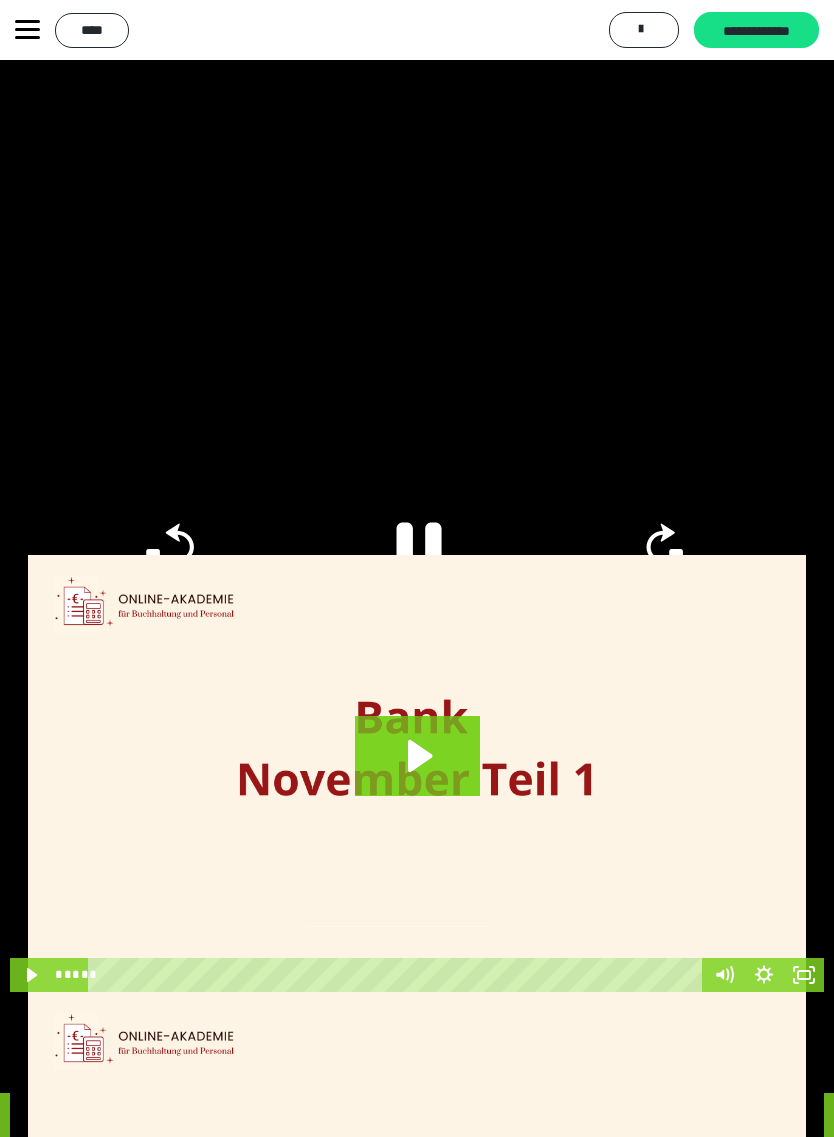 click 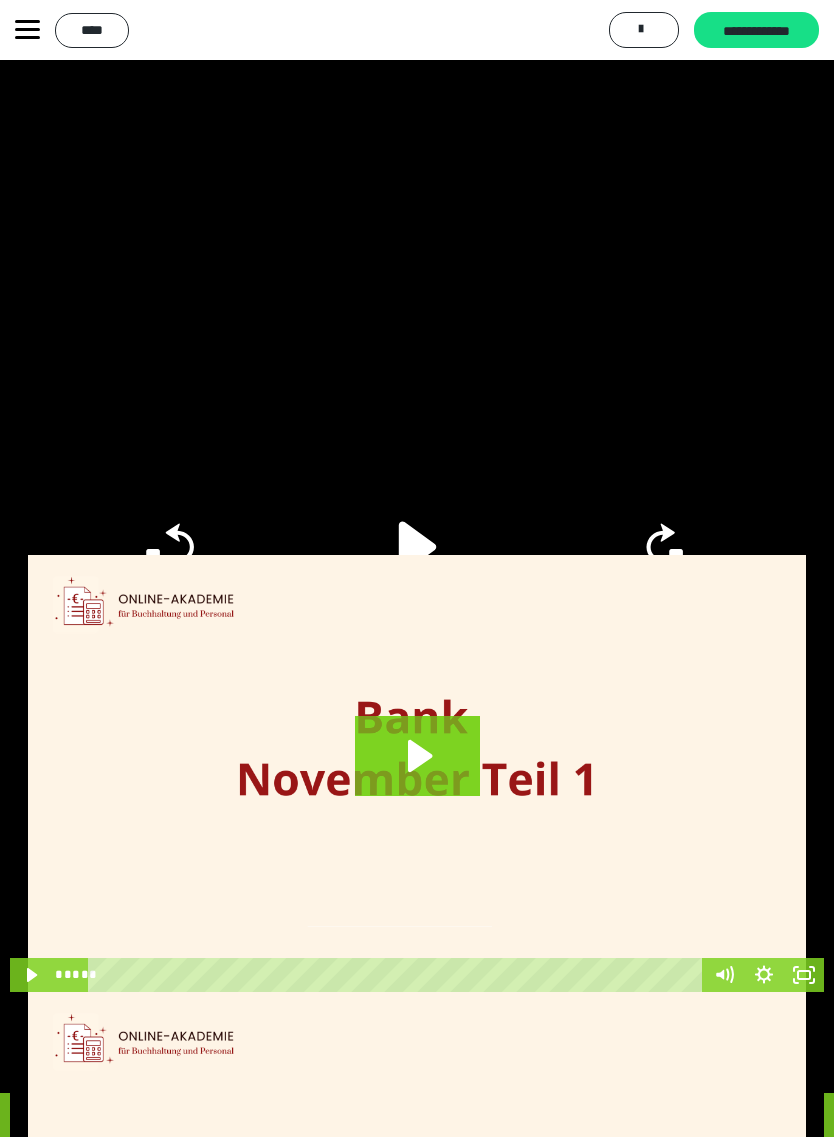 click 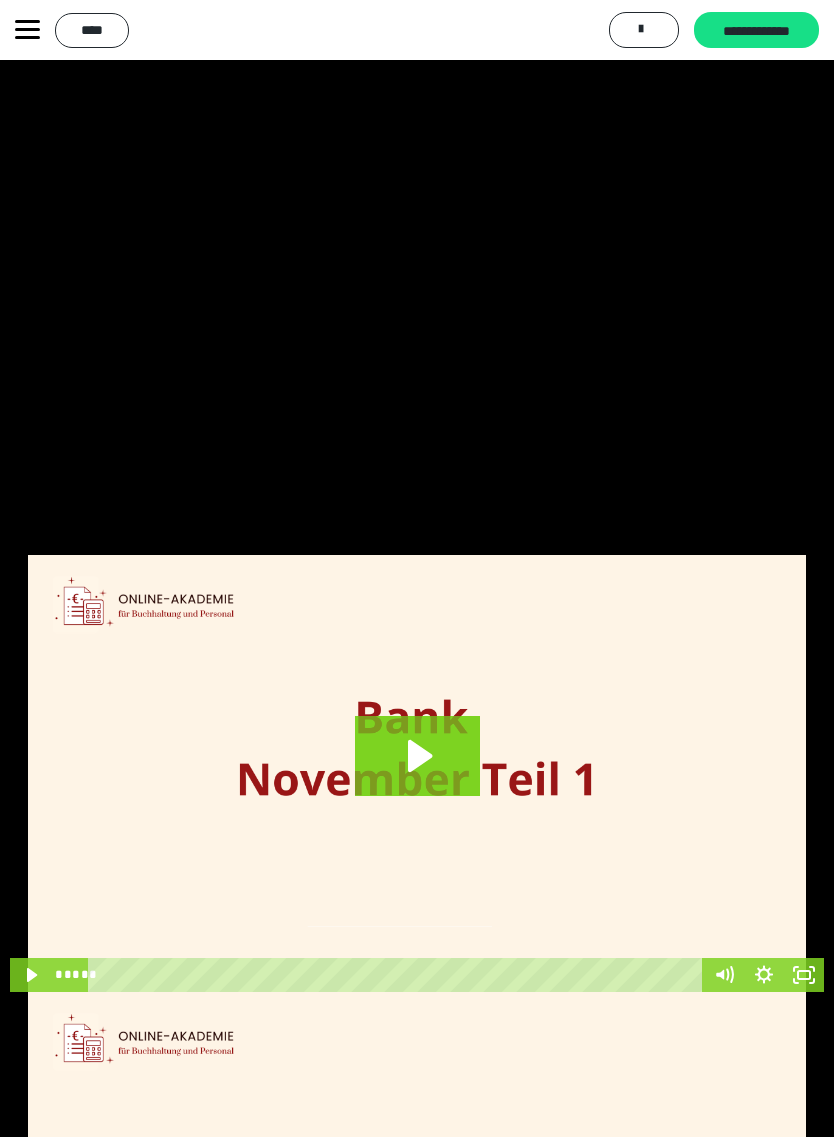 click at bounding box center [417, 568] 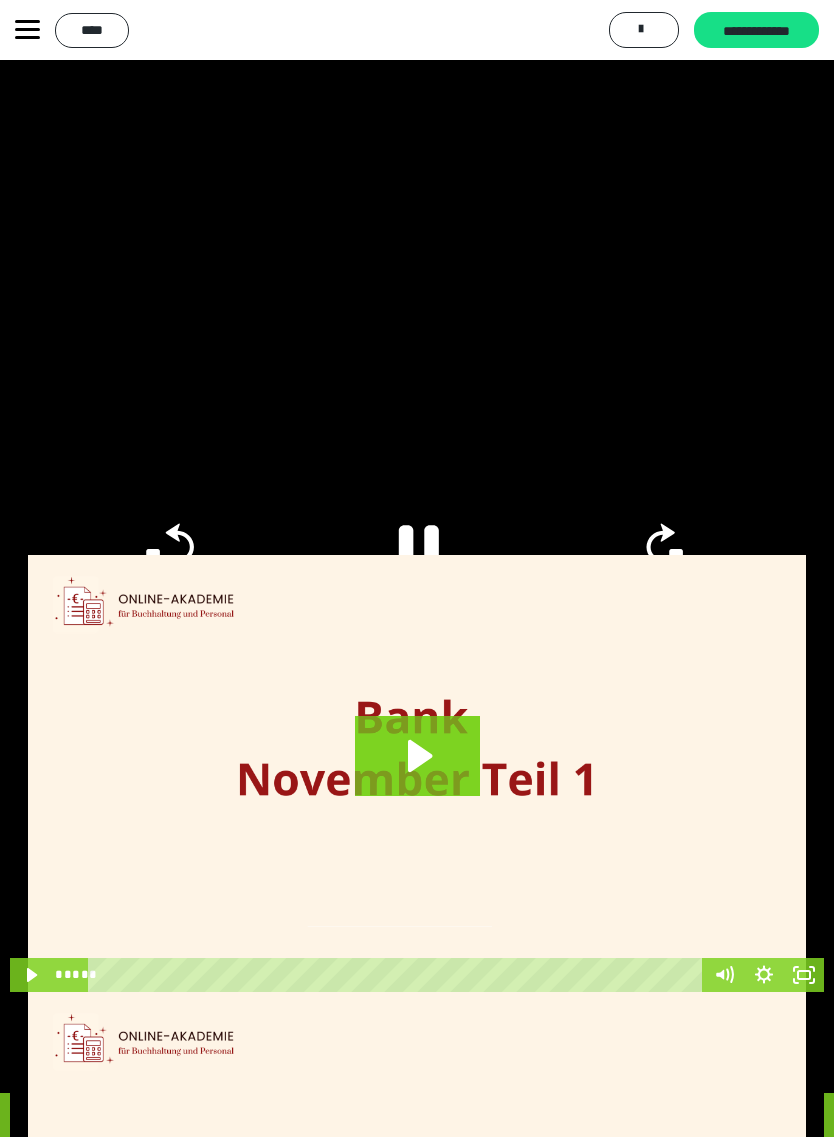click 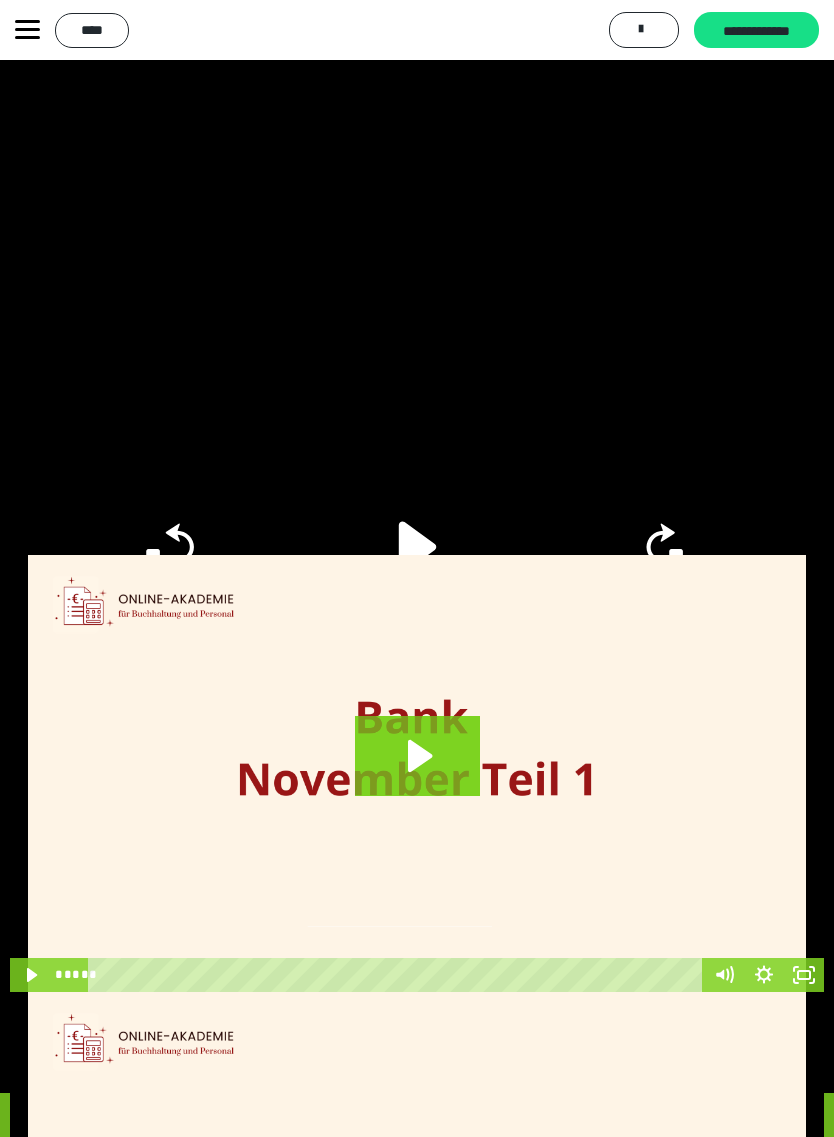 click 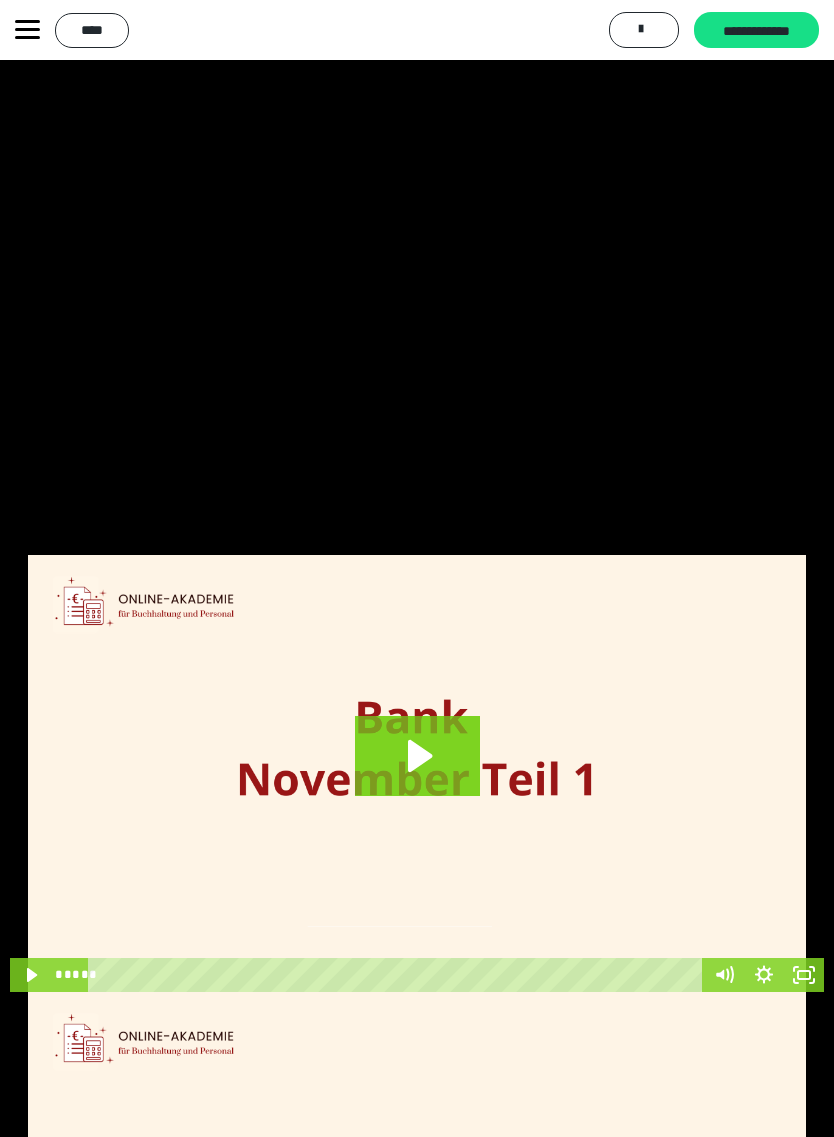click at bounding box center [417, 568] 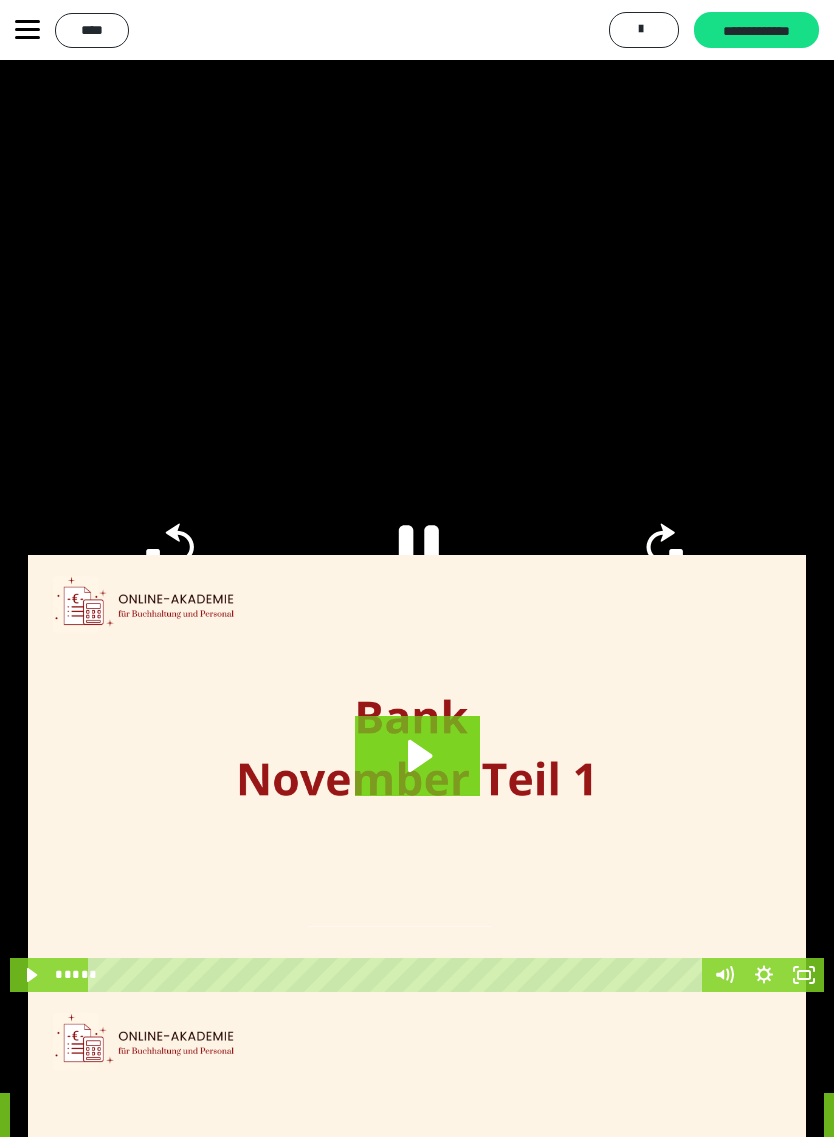 click 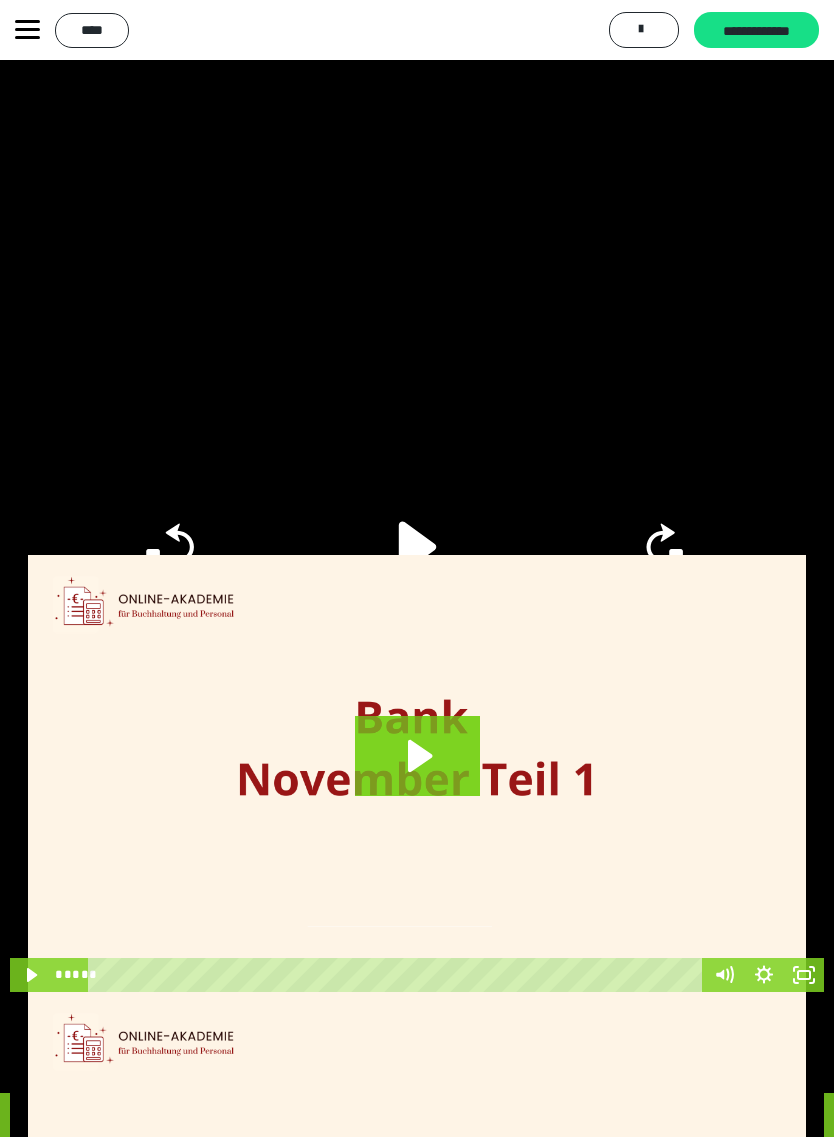click 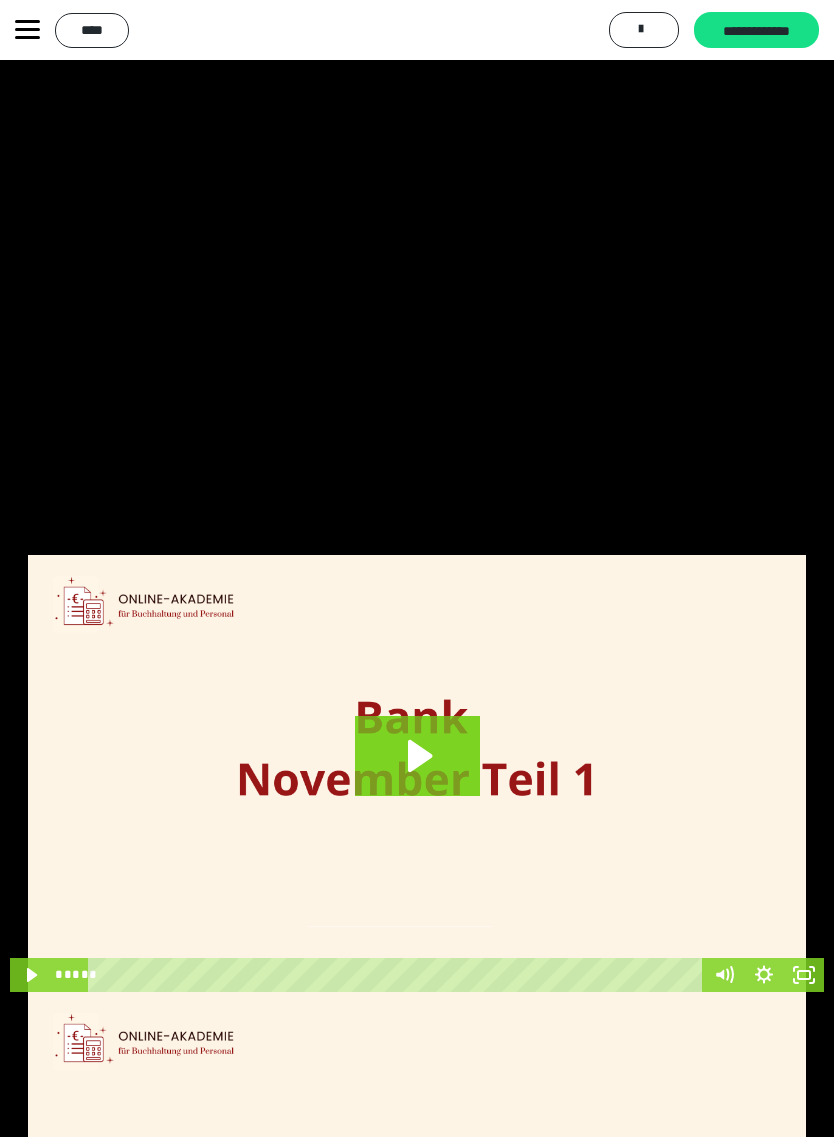 click at bounding box center [417, 568] 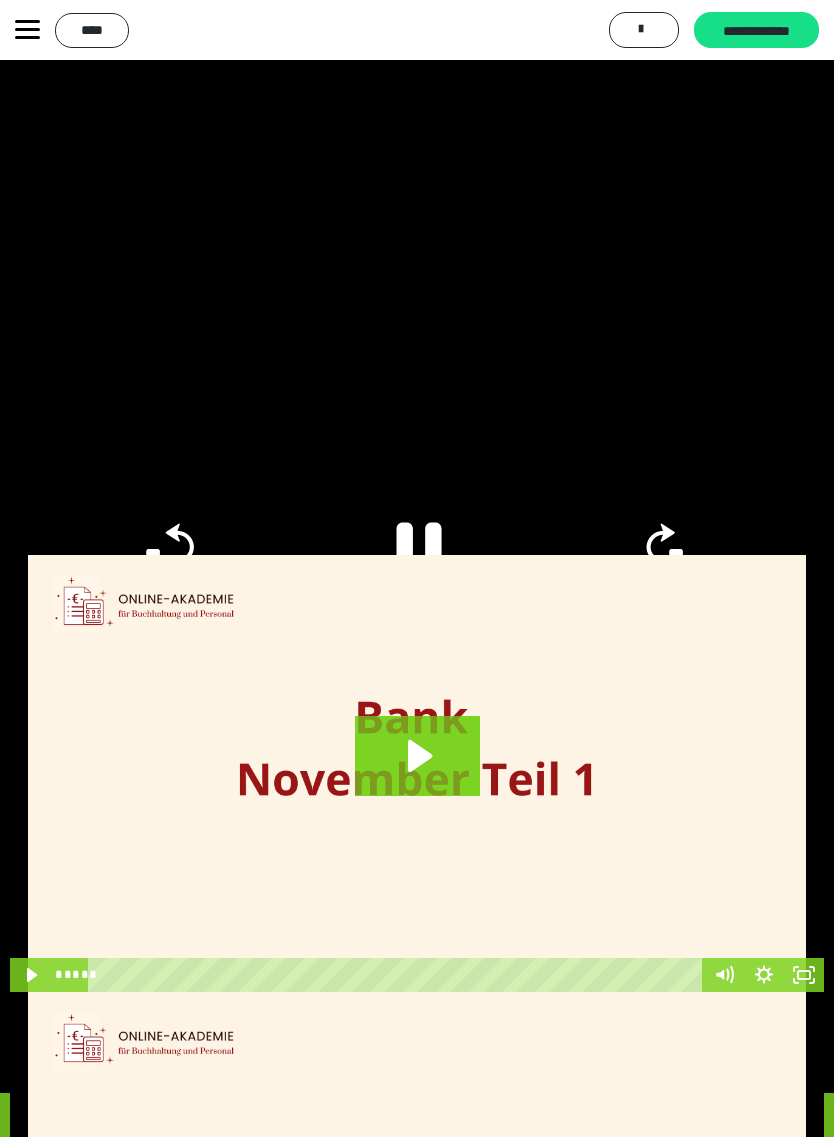 click 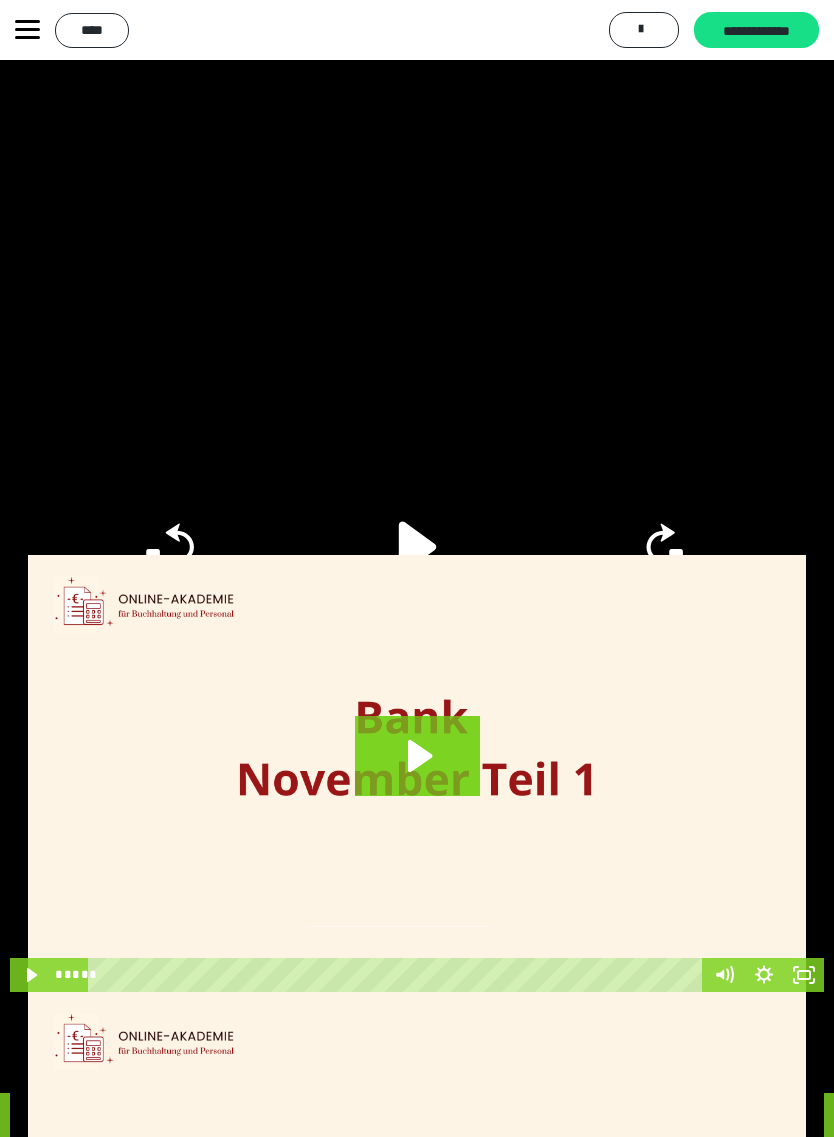click 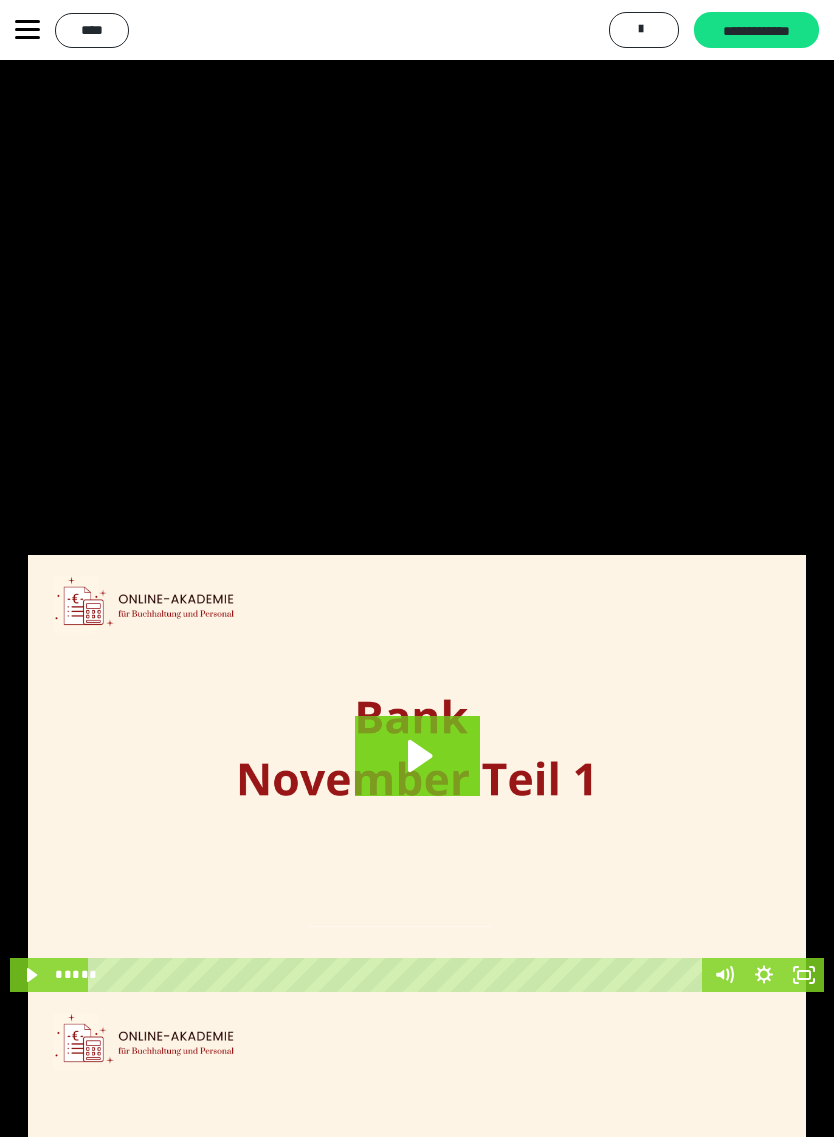 click at bounding box center [417, 568] 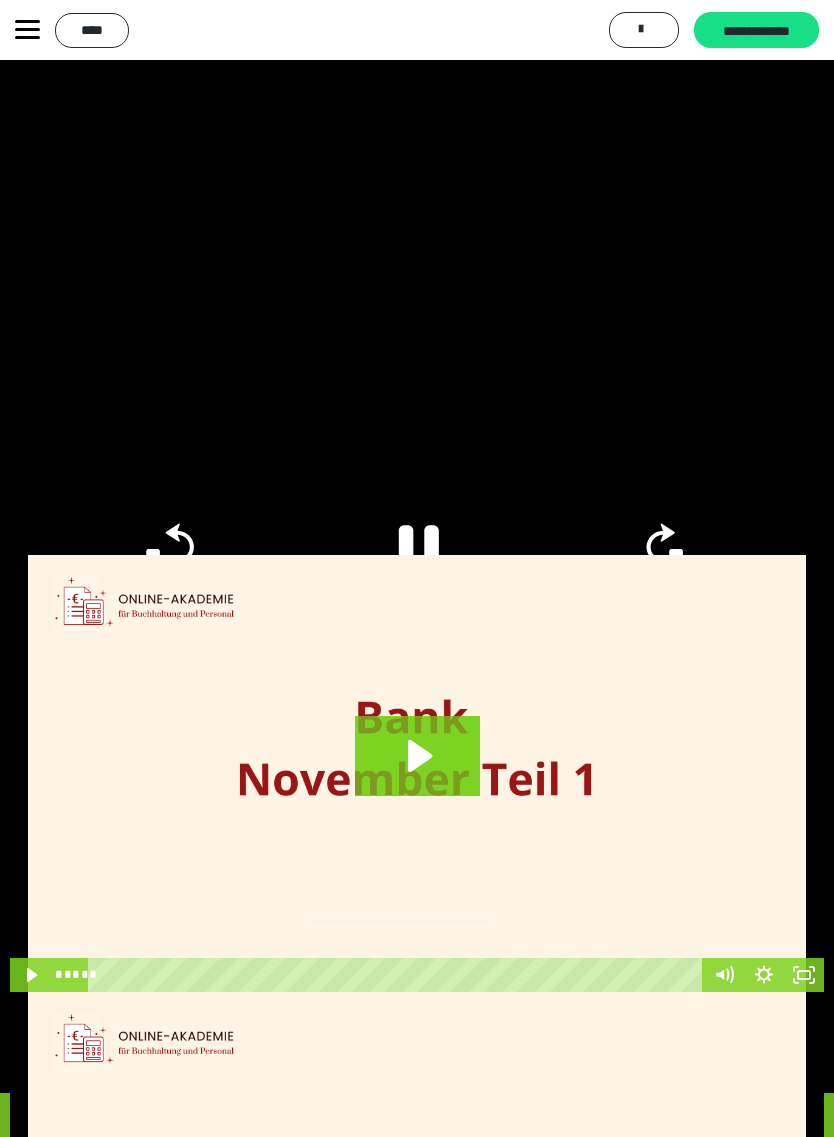 click 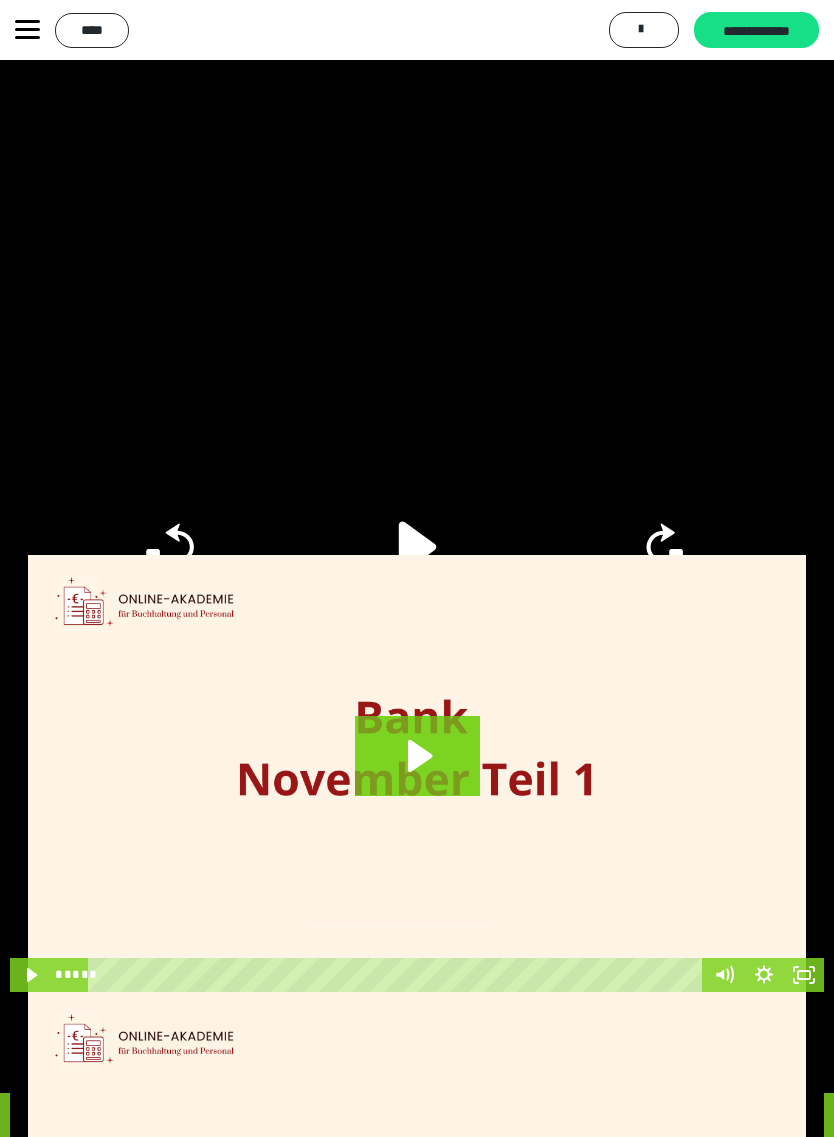 click 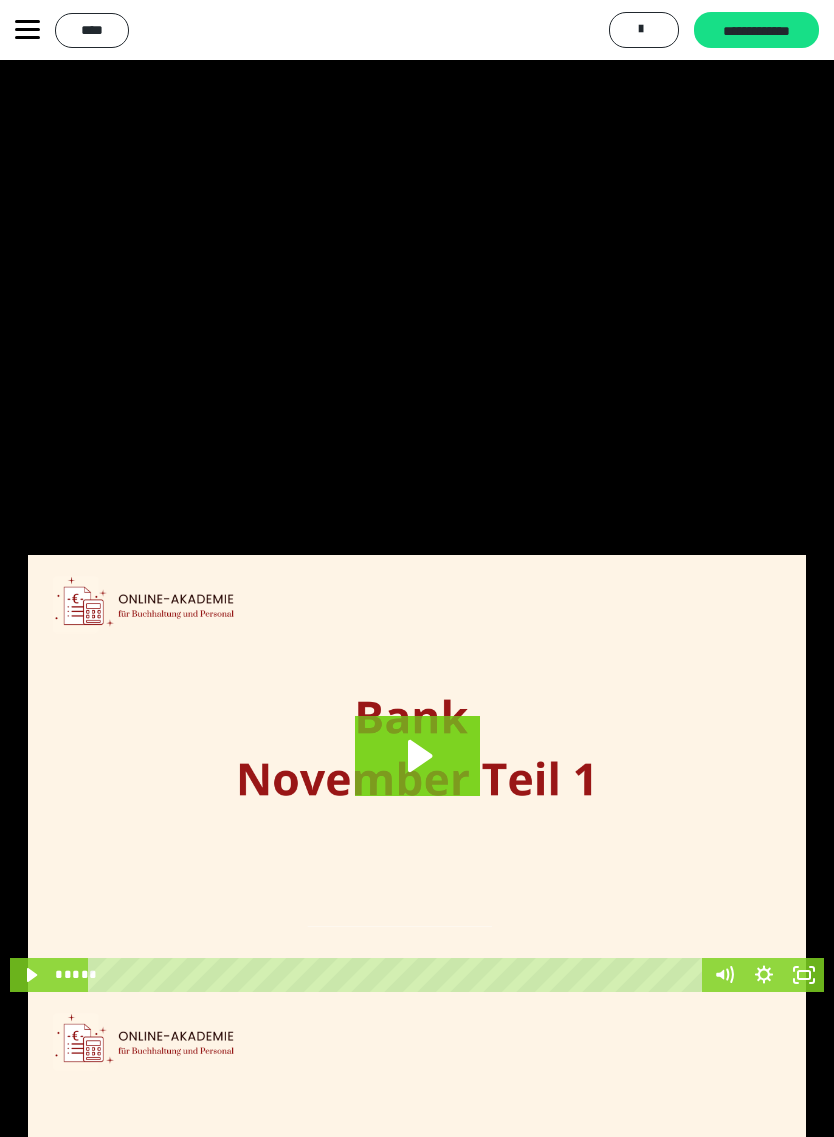 click at bounding box center [417, 568] 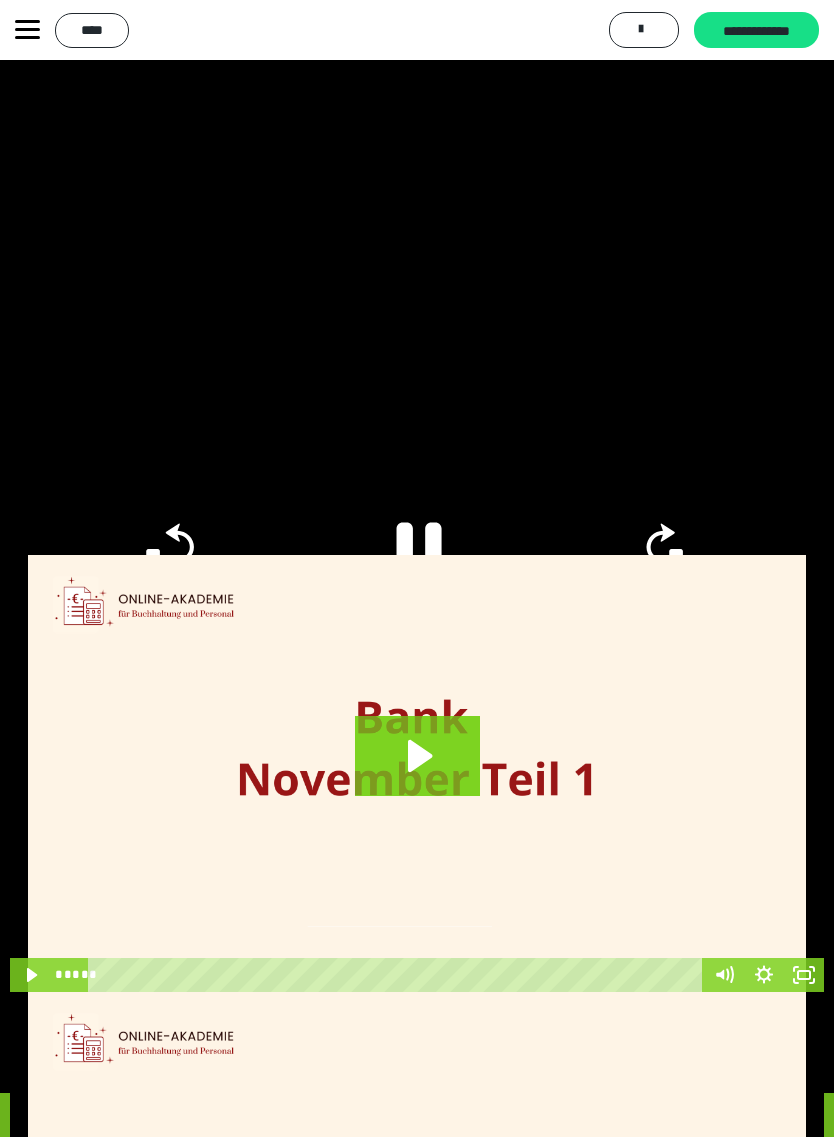 click 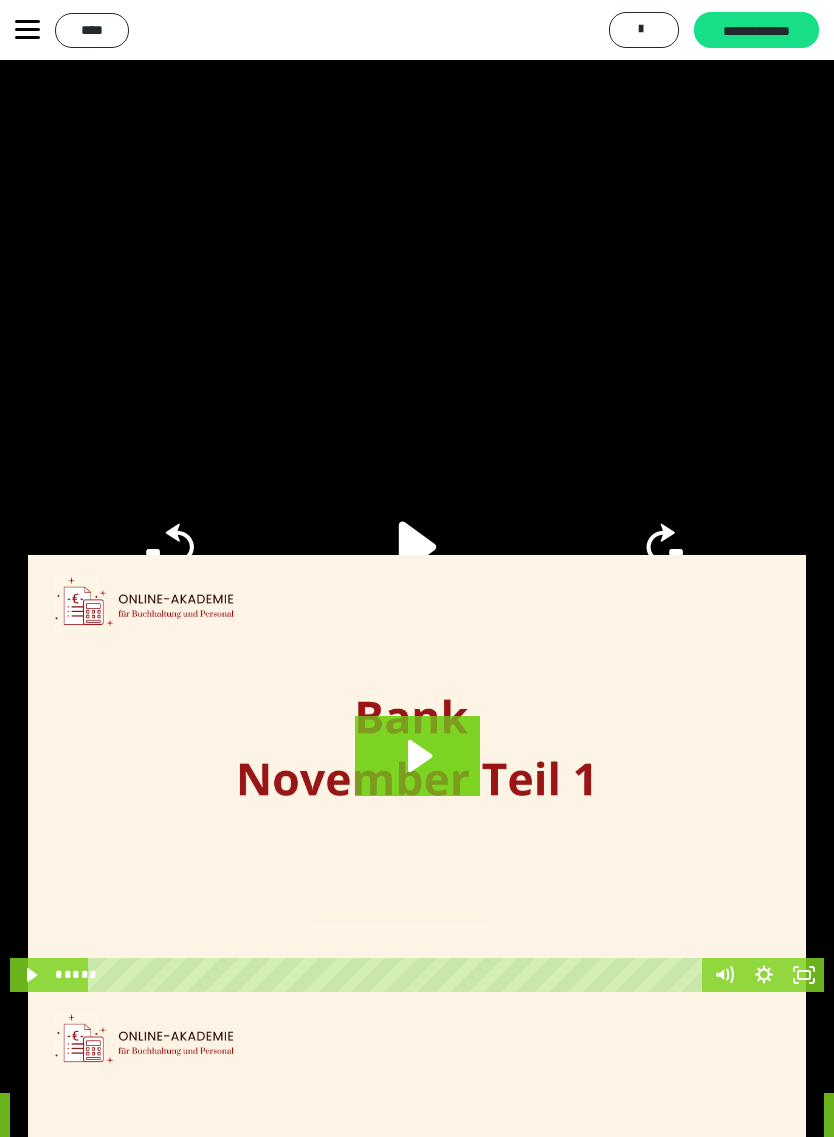 click 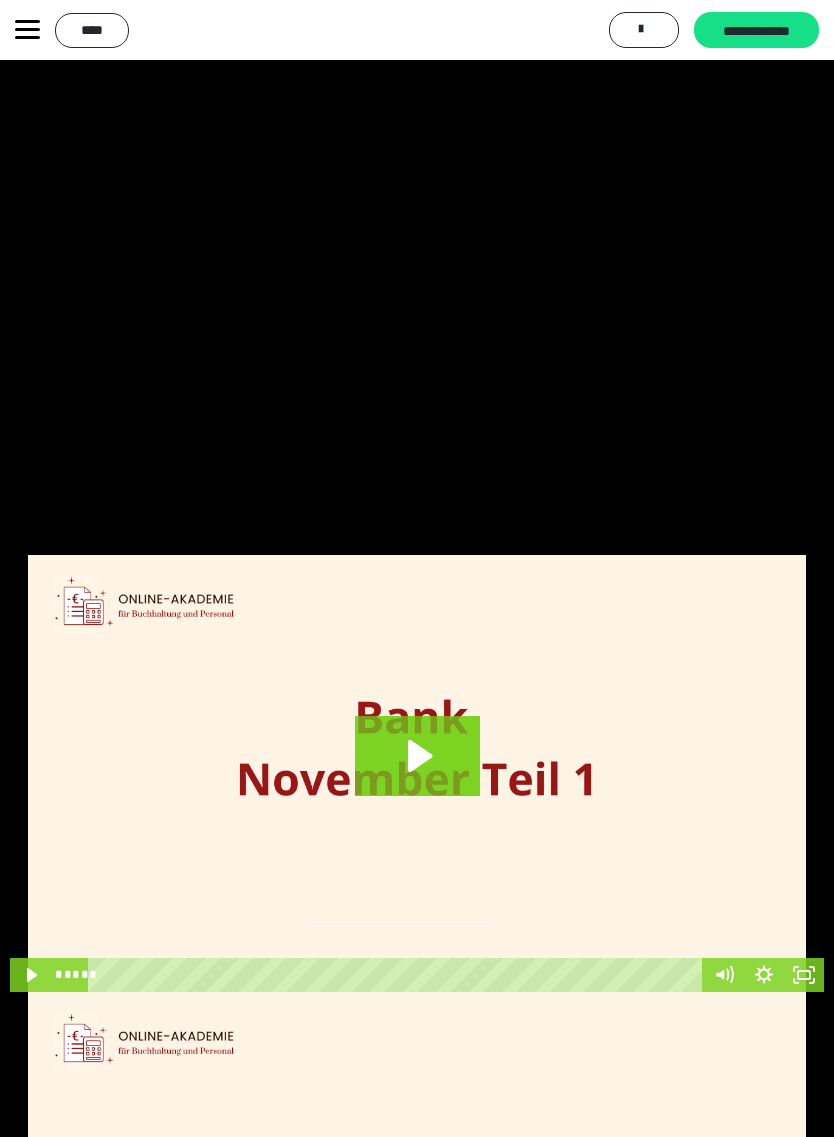 click at bounding box center (417, 568) 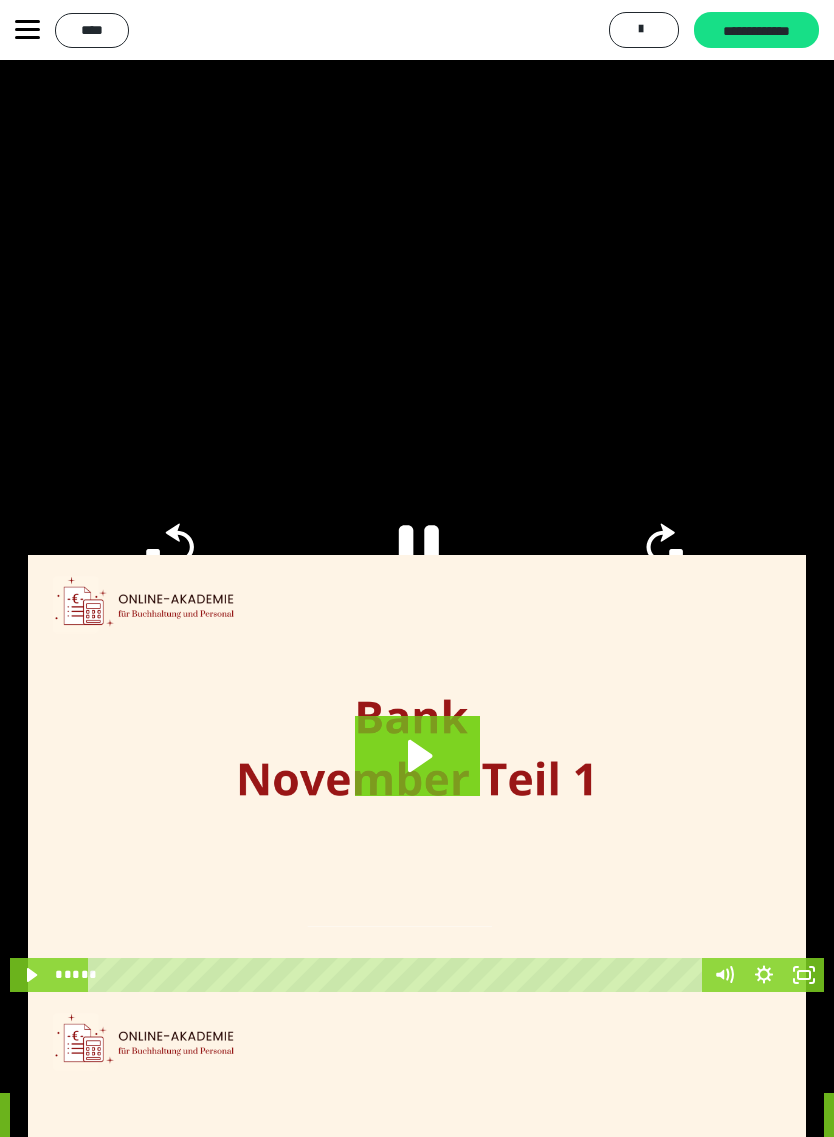click 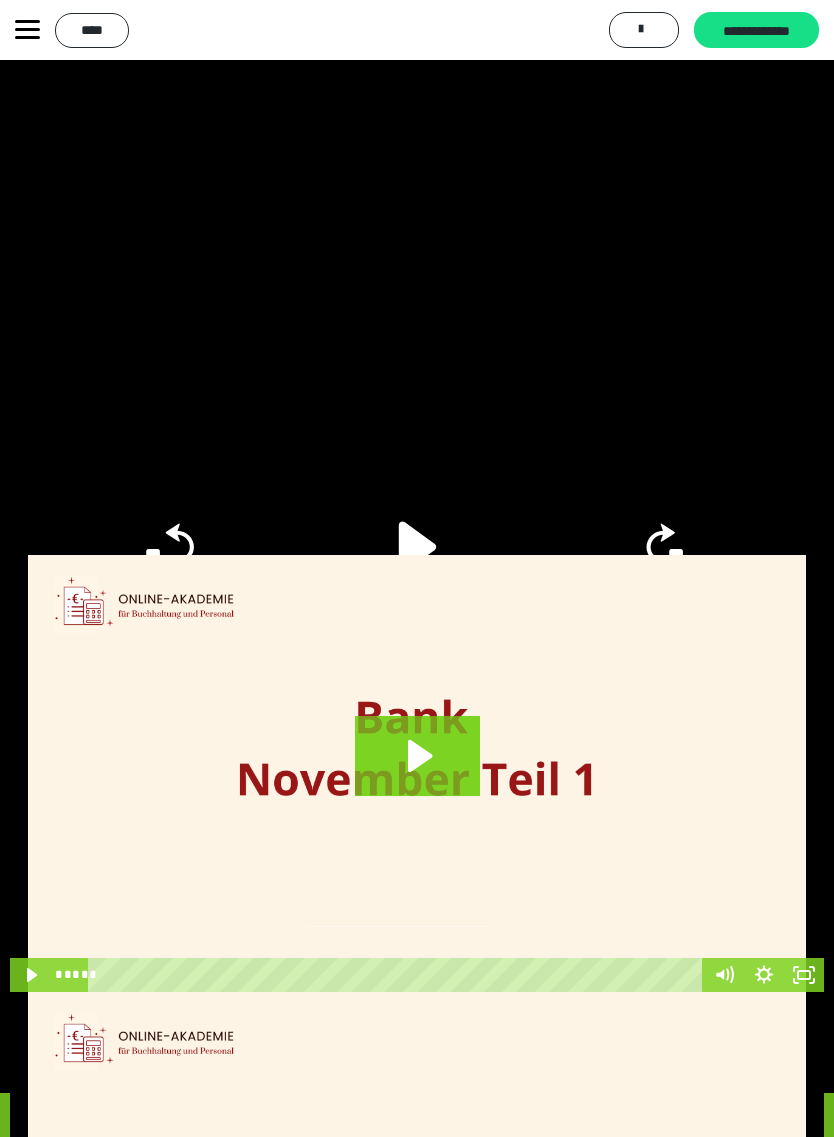 click 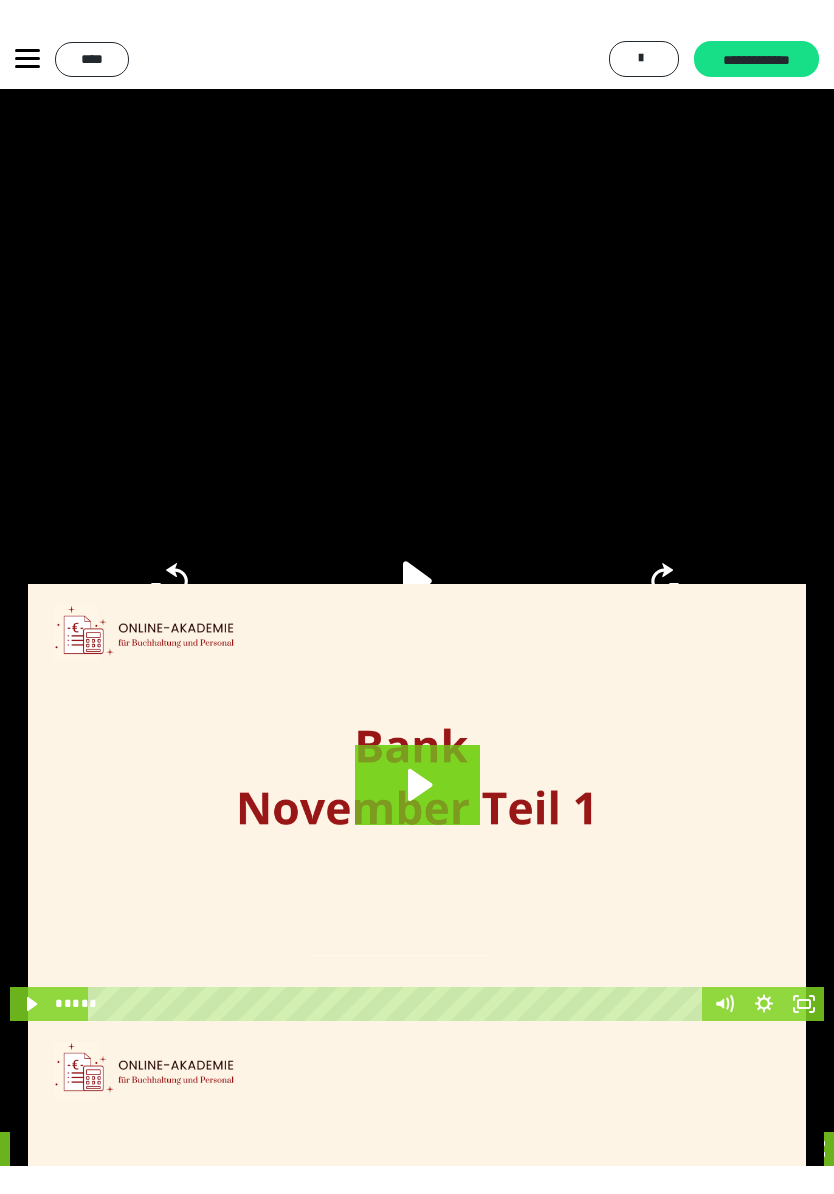 scroll, scrollTop: 0, scrollLeft: 0, axis: both 